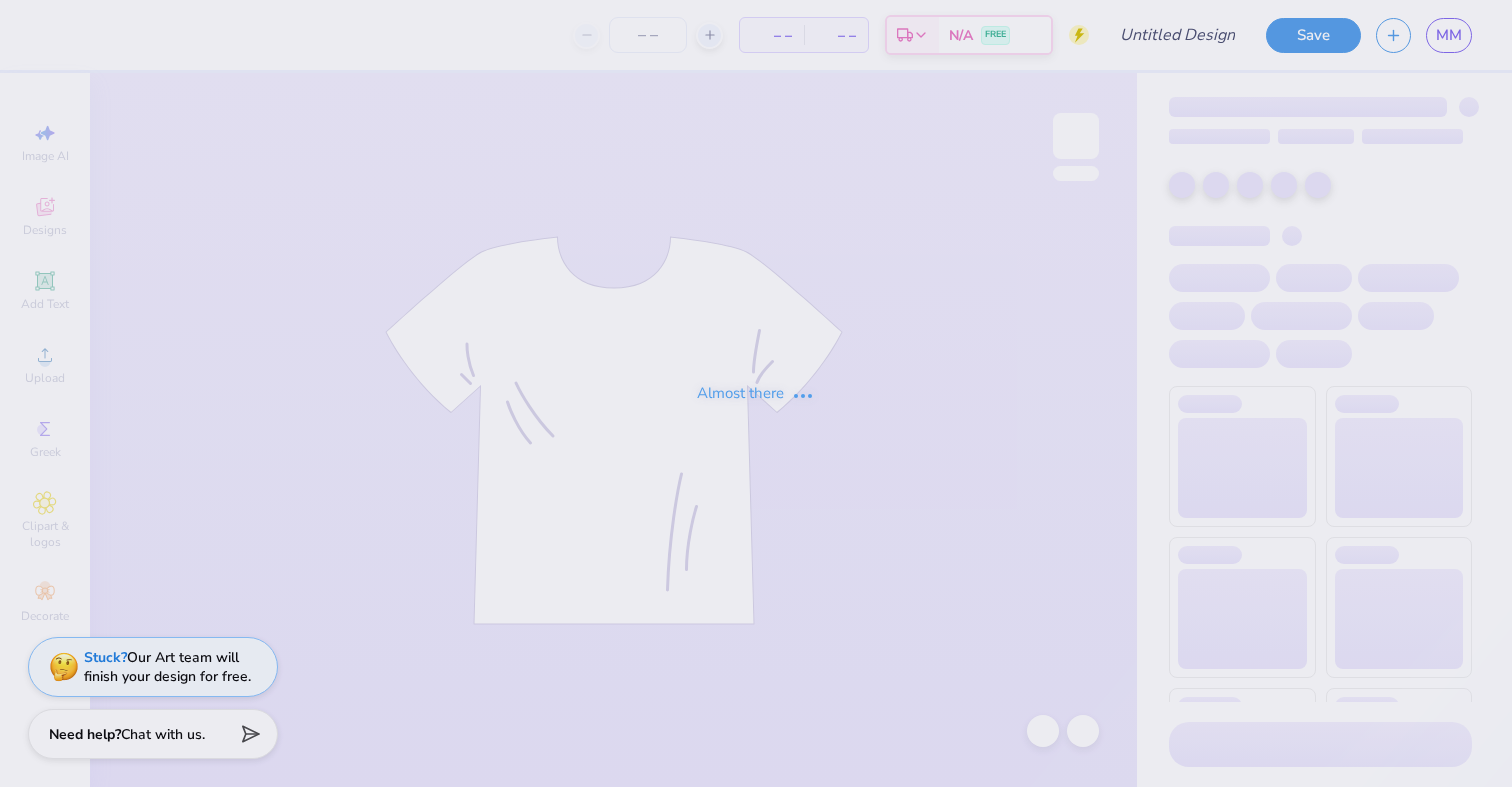 scroll, scrollTop: 0, scrollLeft: 0, axis: both 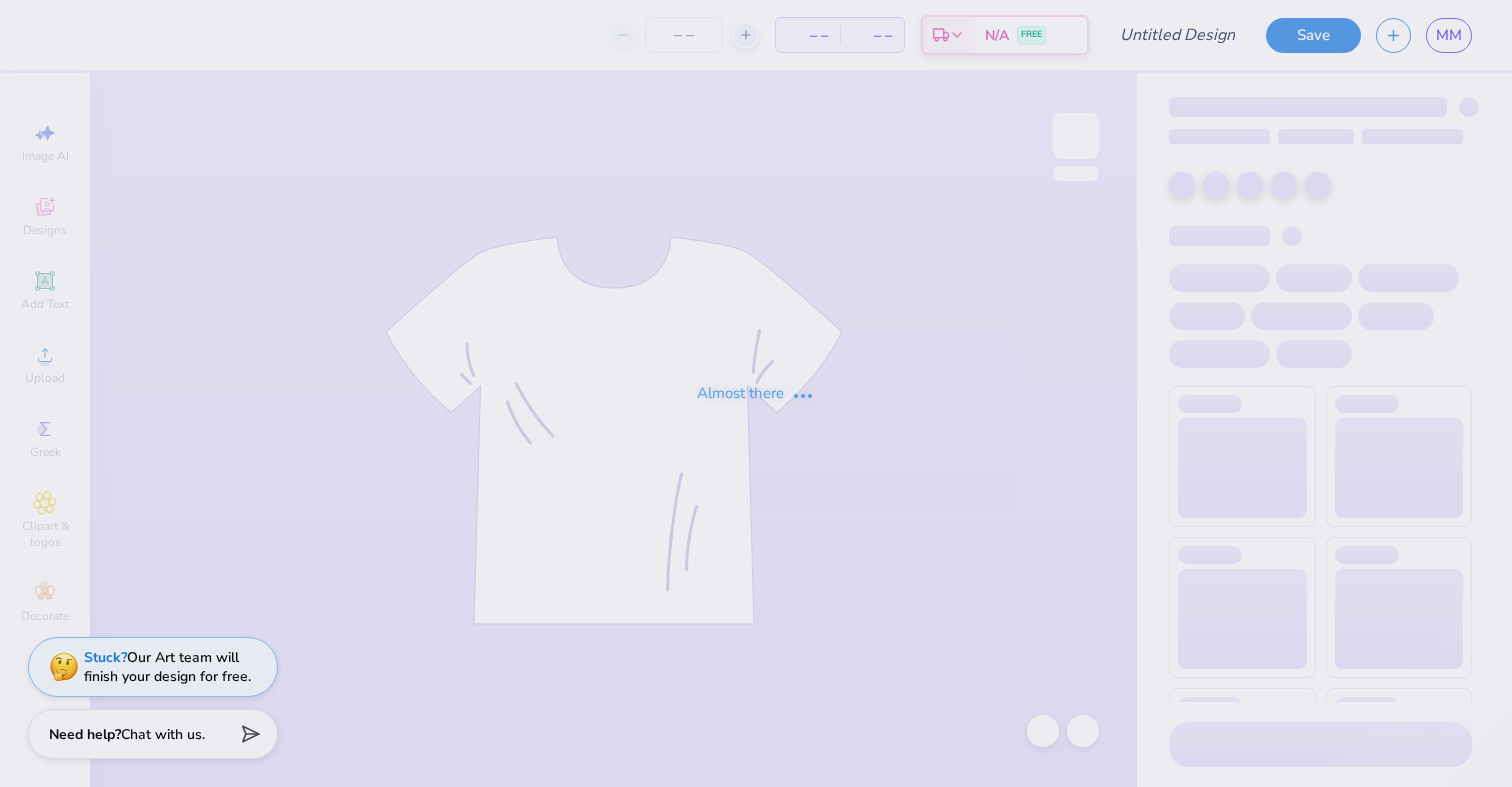 type on "tank" 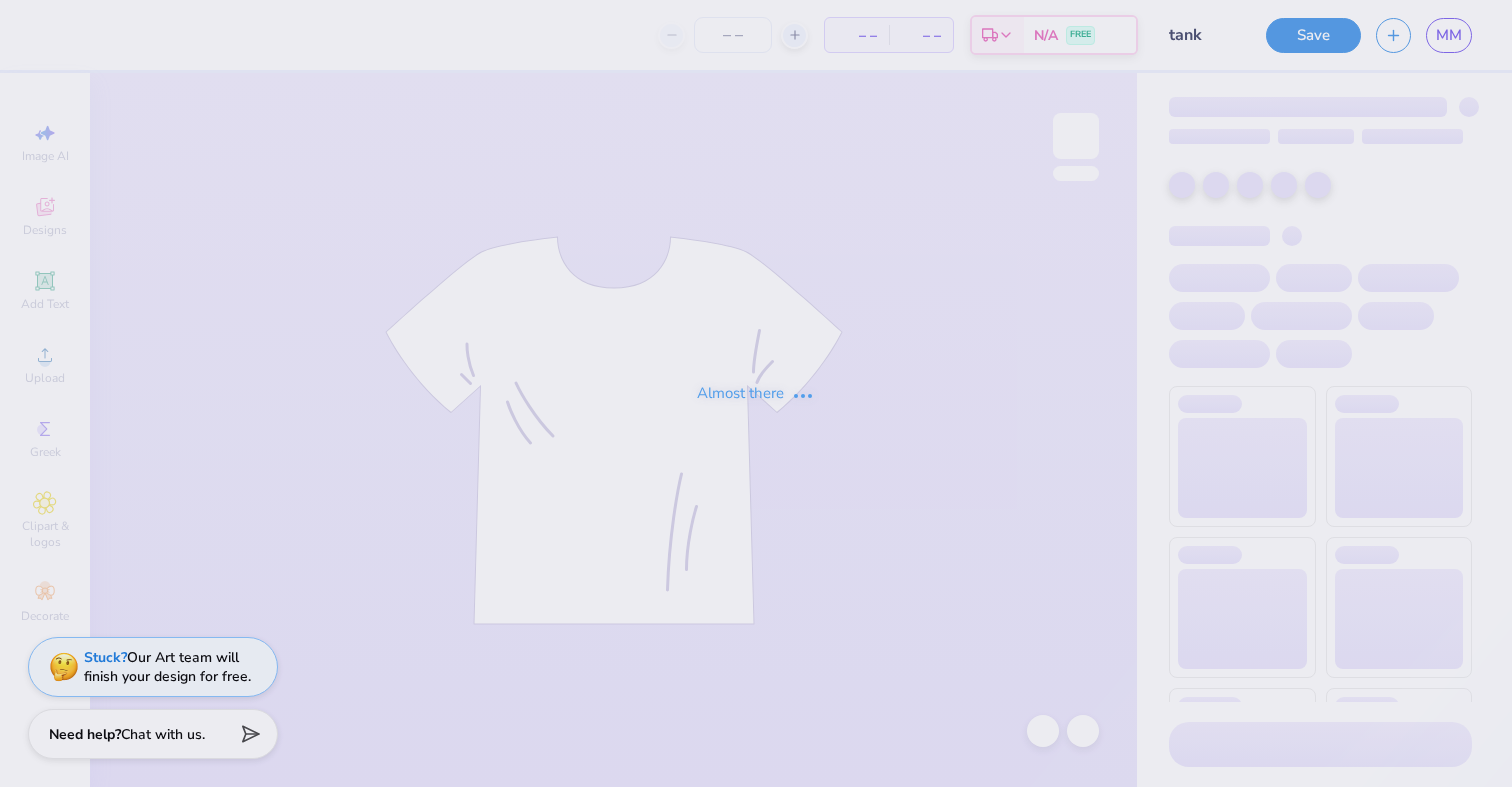 type on "200" 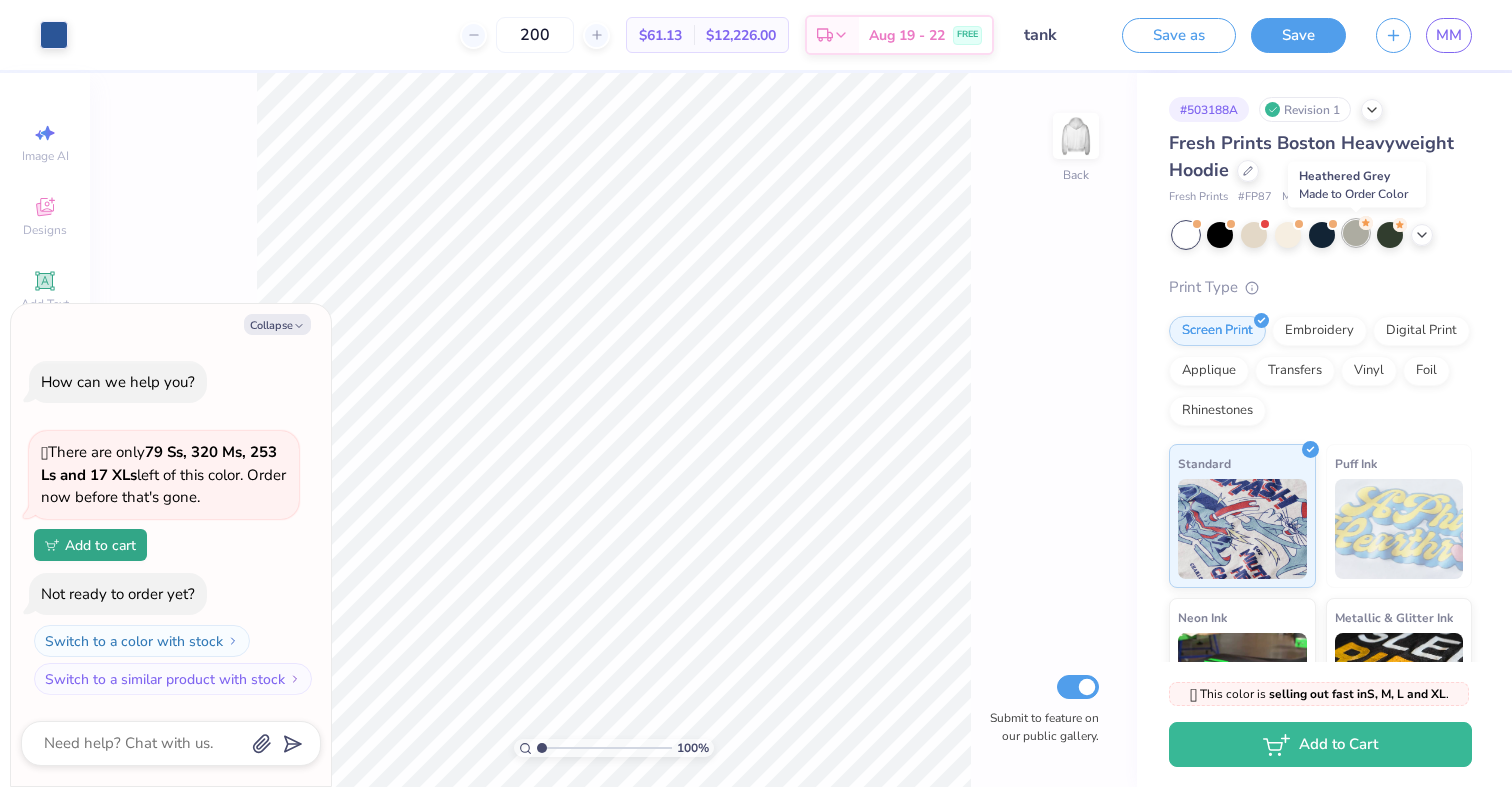 click at bounding box center [1356, 233] 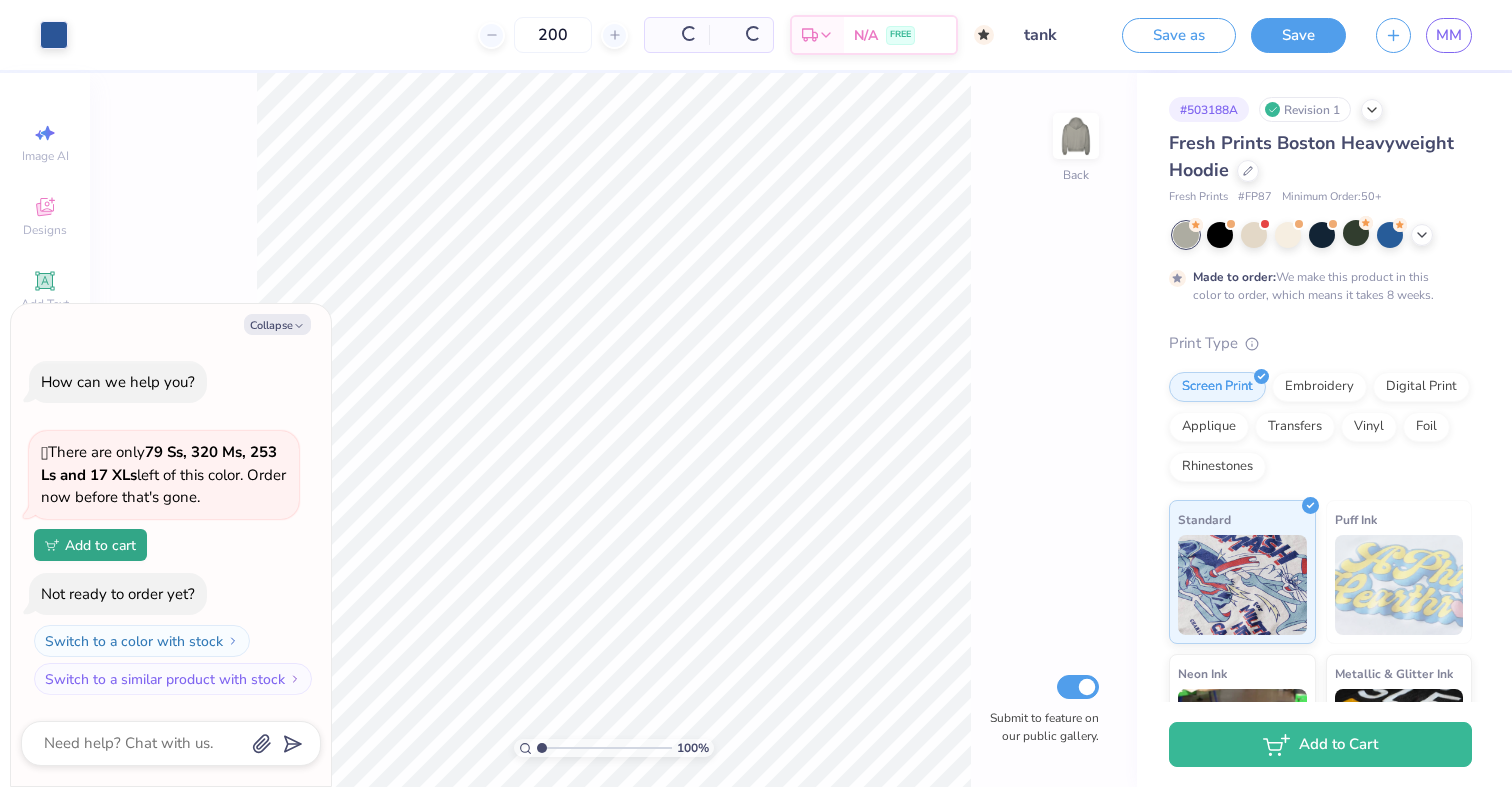 scroll, scrollTop: 71, scrollLeft: 0, axis: vertical 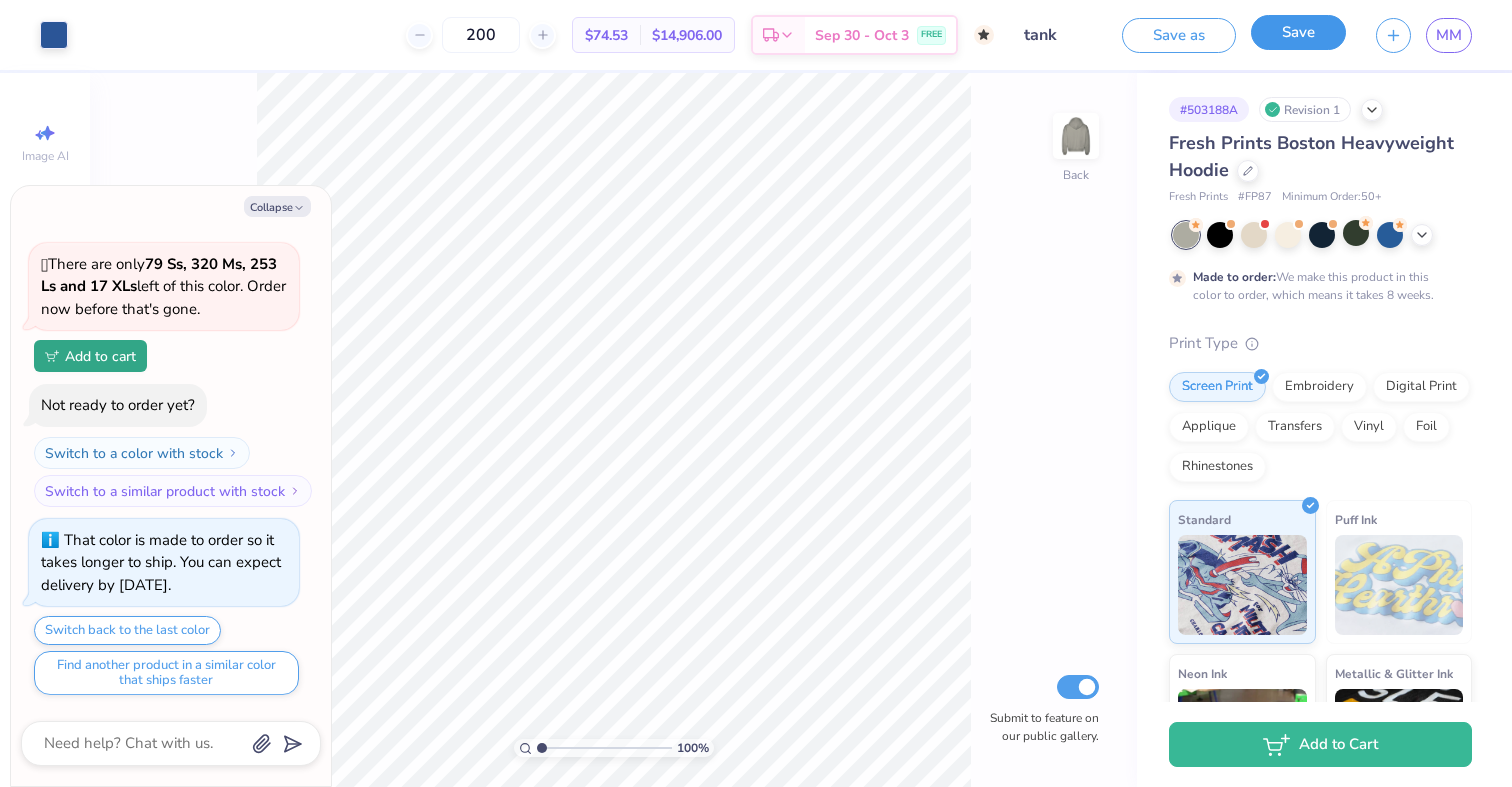 click on "Save" at bounding box center [1298, 32] 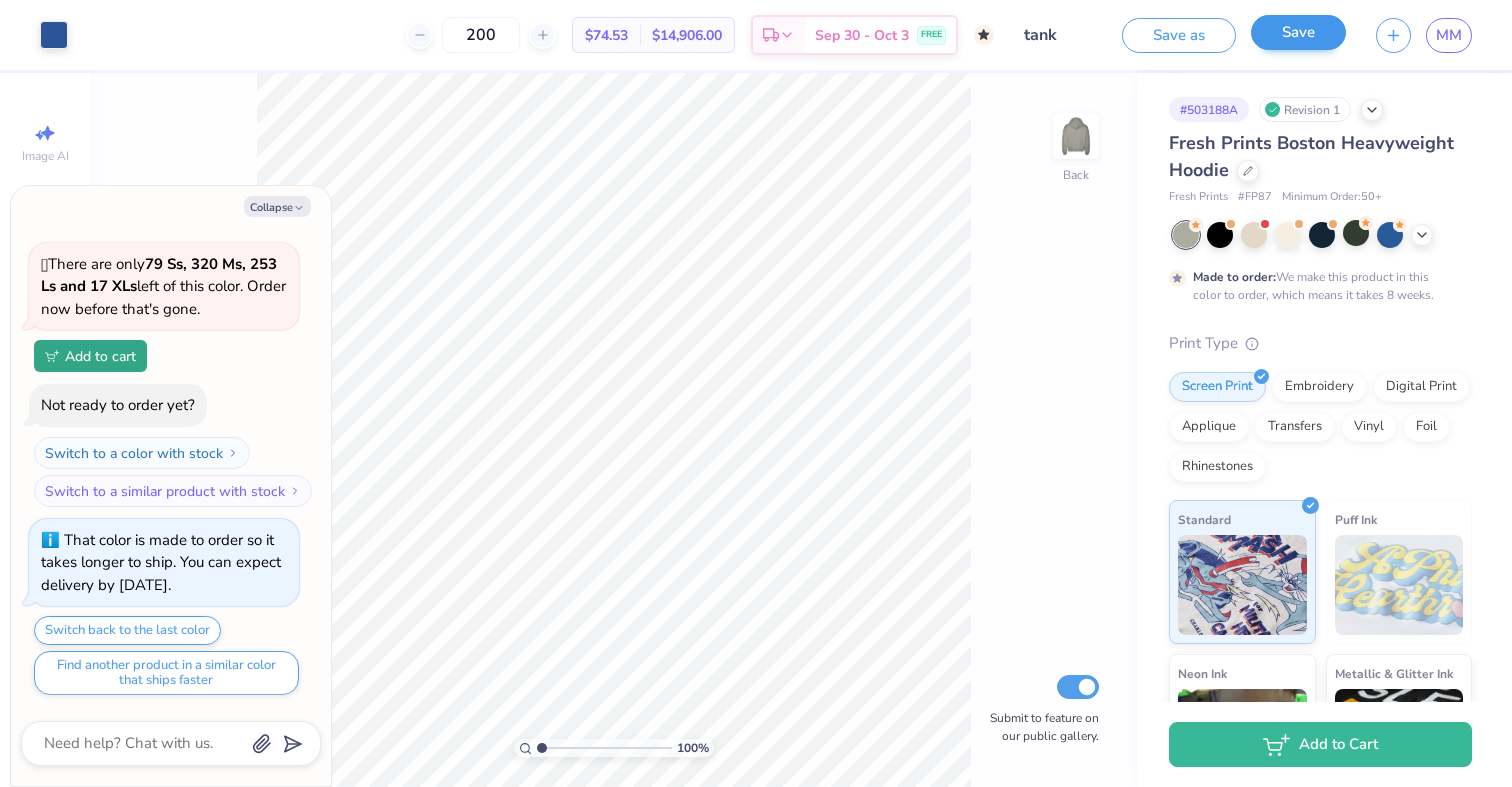 scroll, scrollTop: 39, scrollLeft: 0, axis: vertical 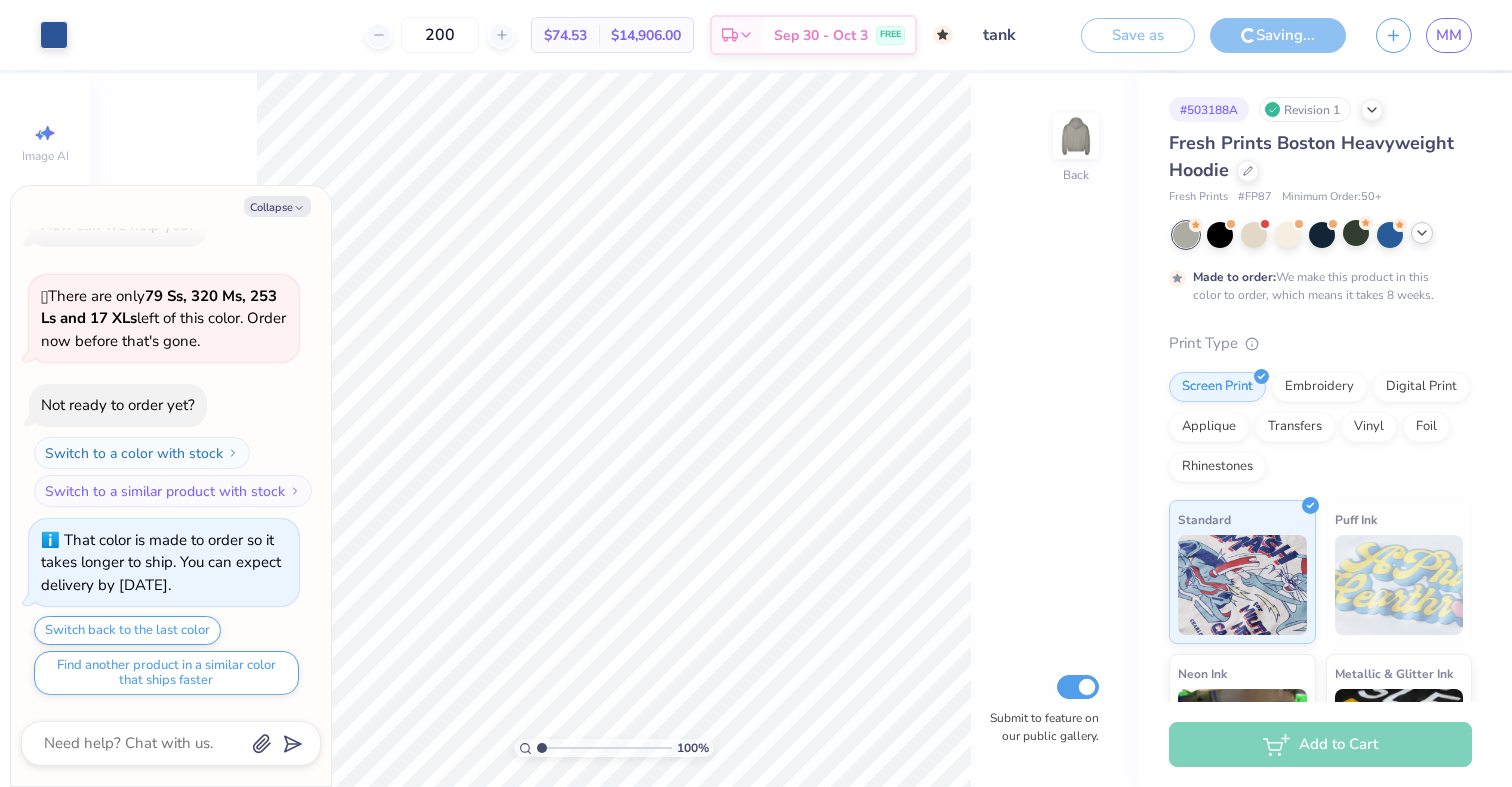 click at bounding box center [1422, 233] 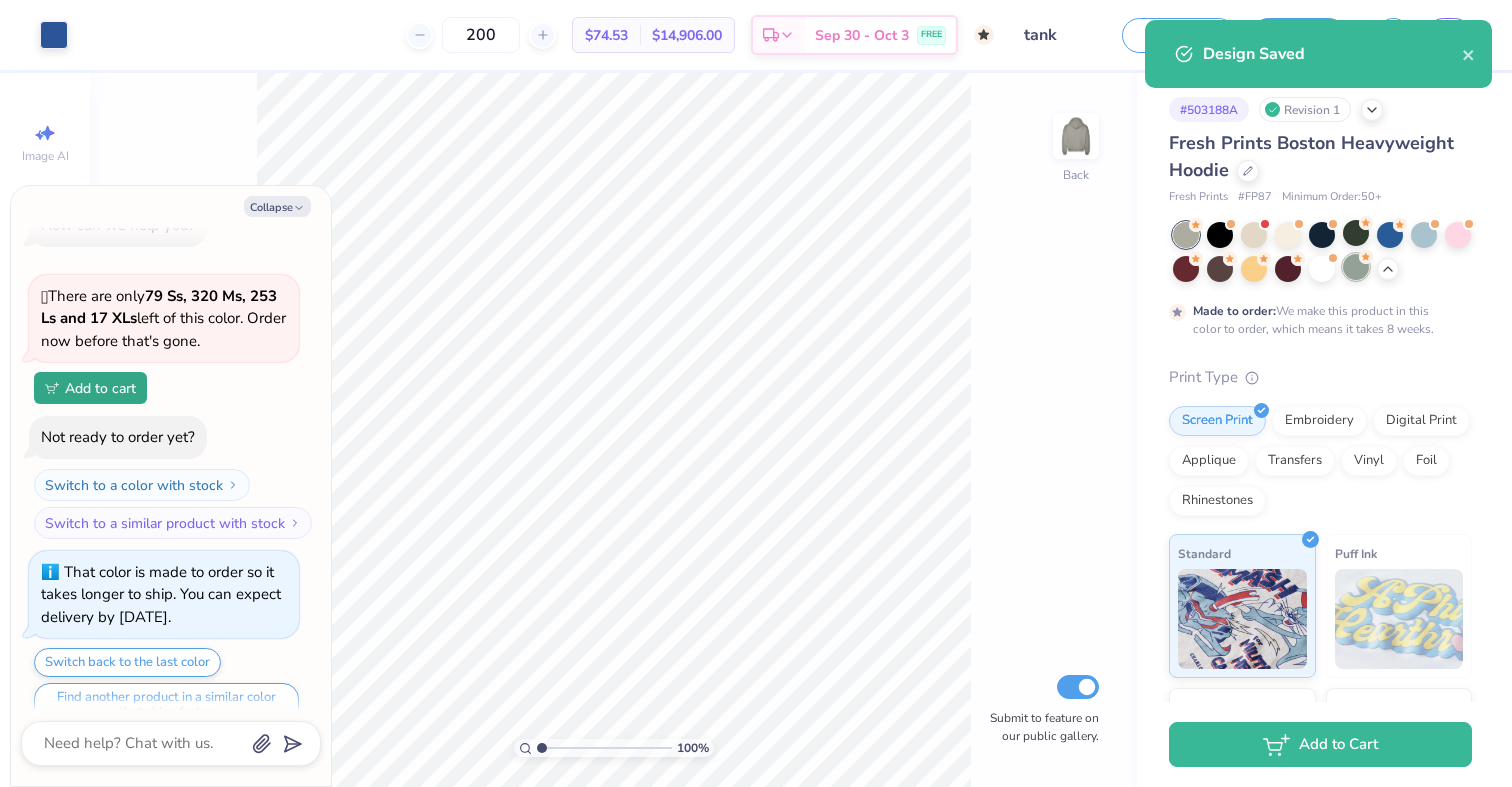 scroll, scrollTop: 71, scrollLeft: 0, axis: vertical 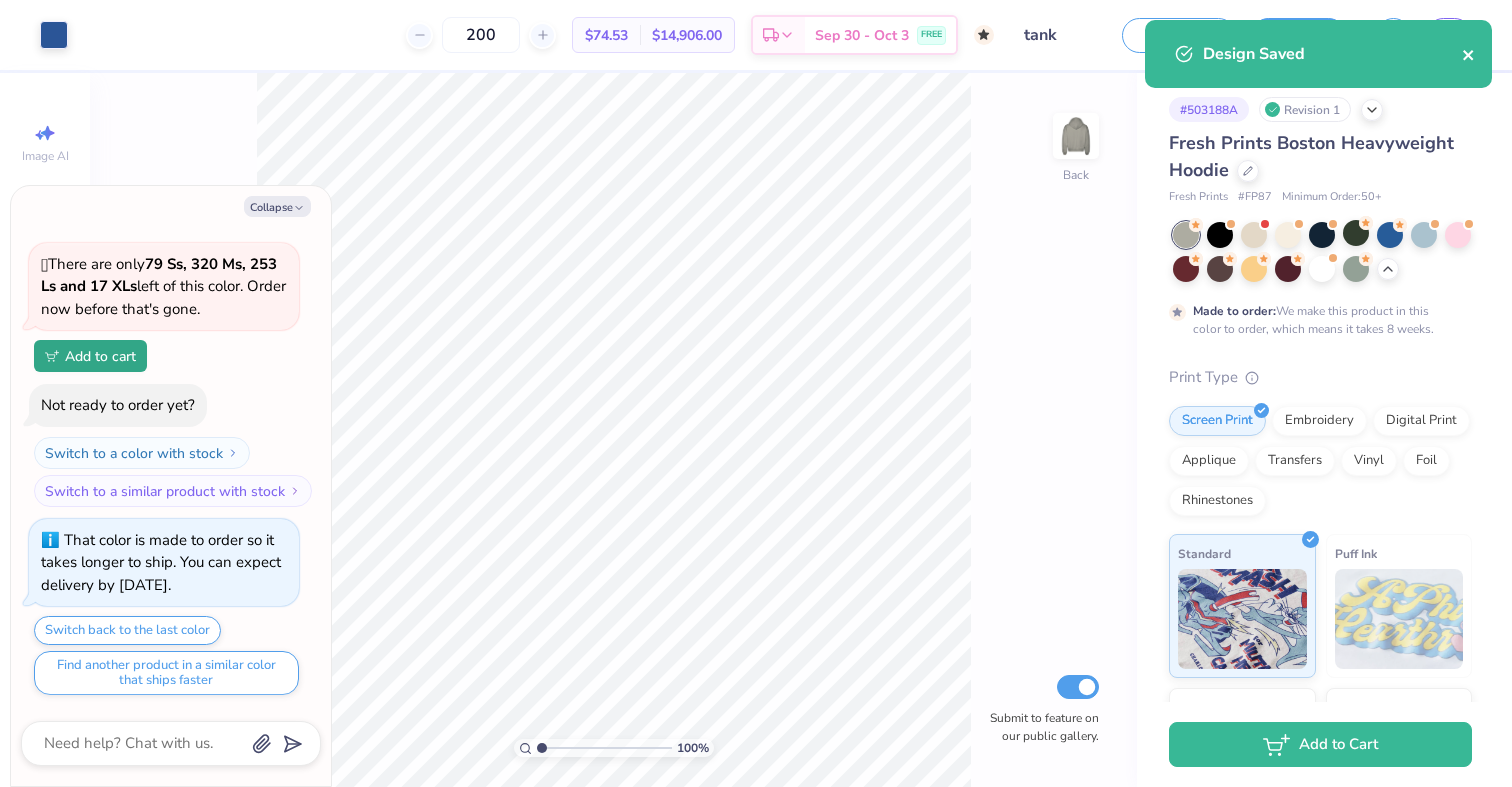 click 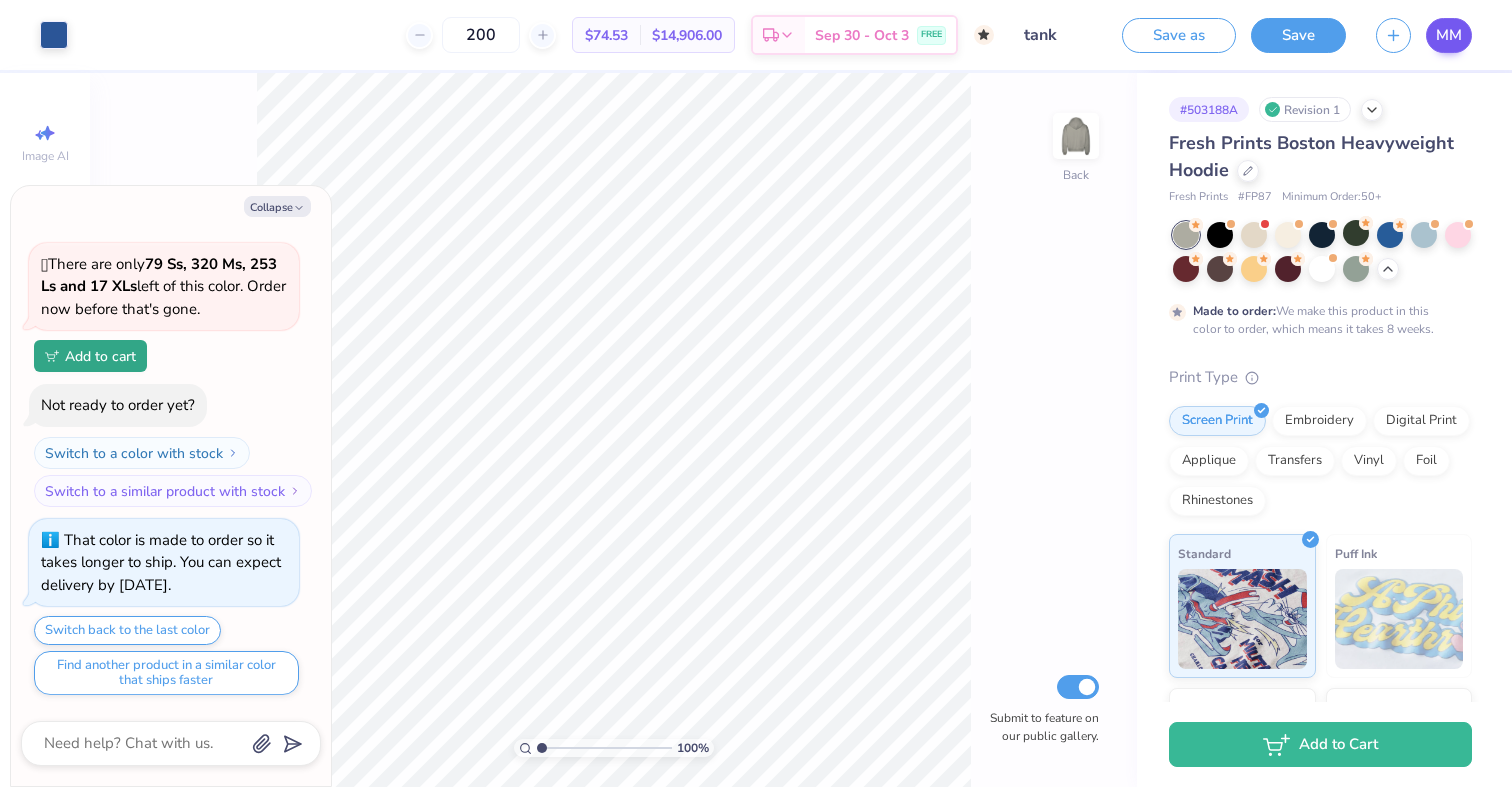 type on "x" 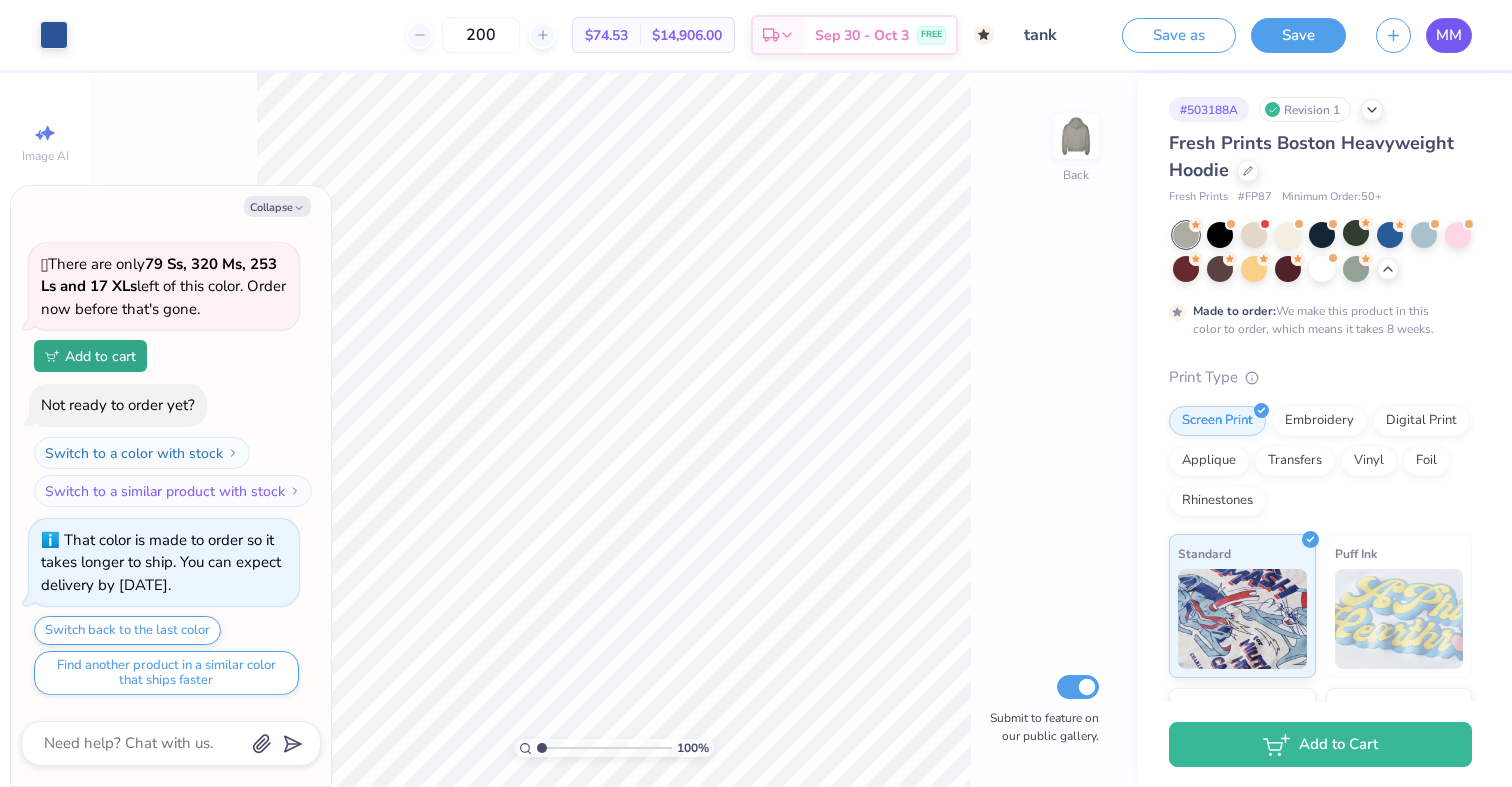 click on "MM" at bounding box center [1449, 35] 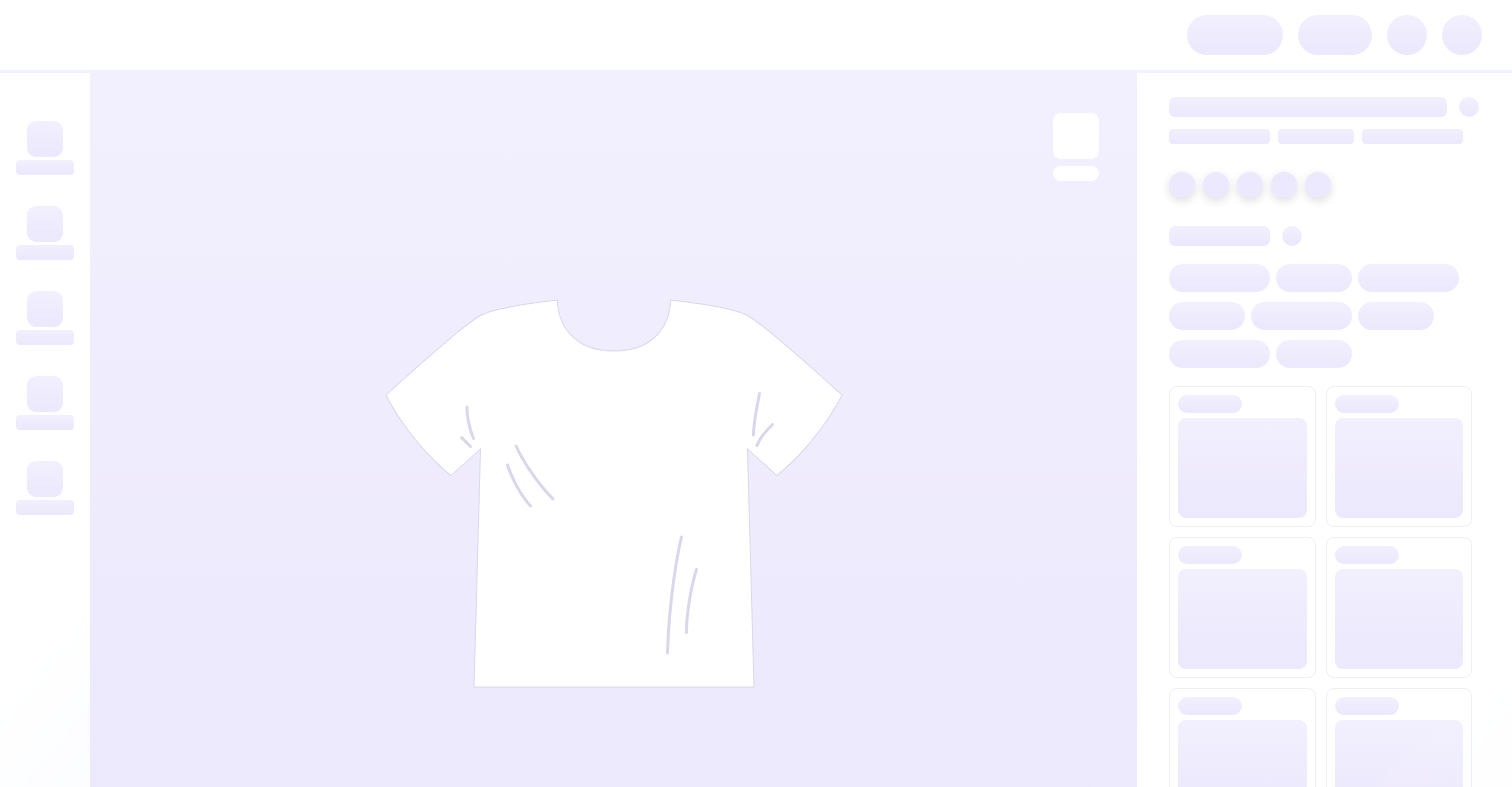 scroll, scrollTop: 0, scrollLeft: 0, axis: both 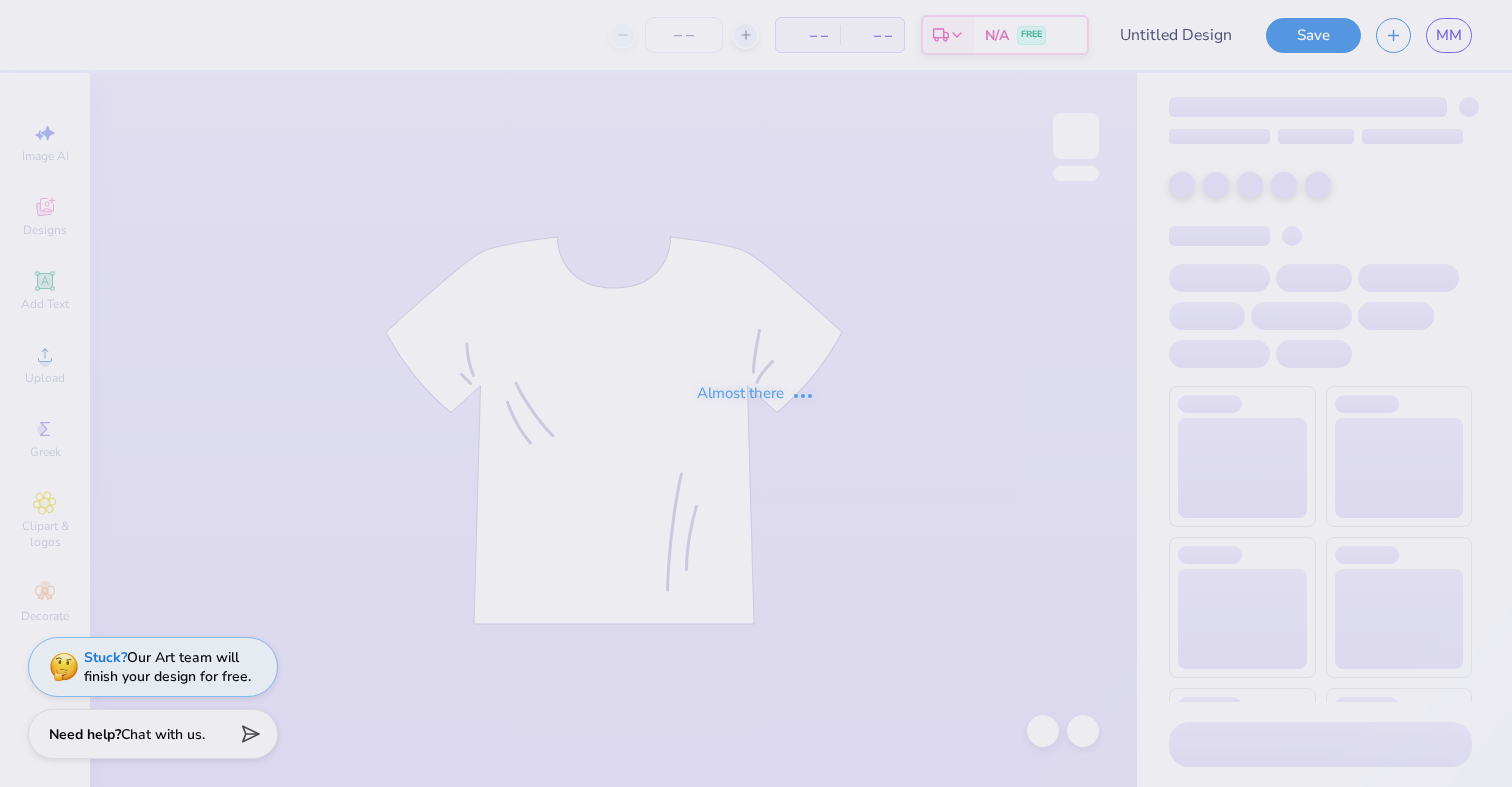 type on "shorts" 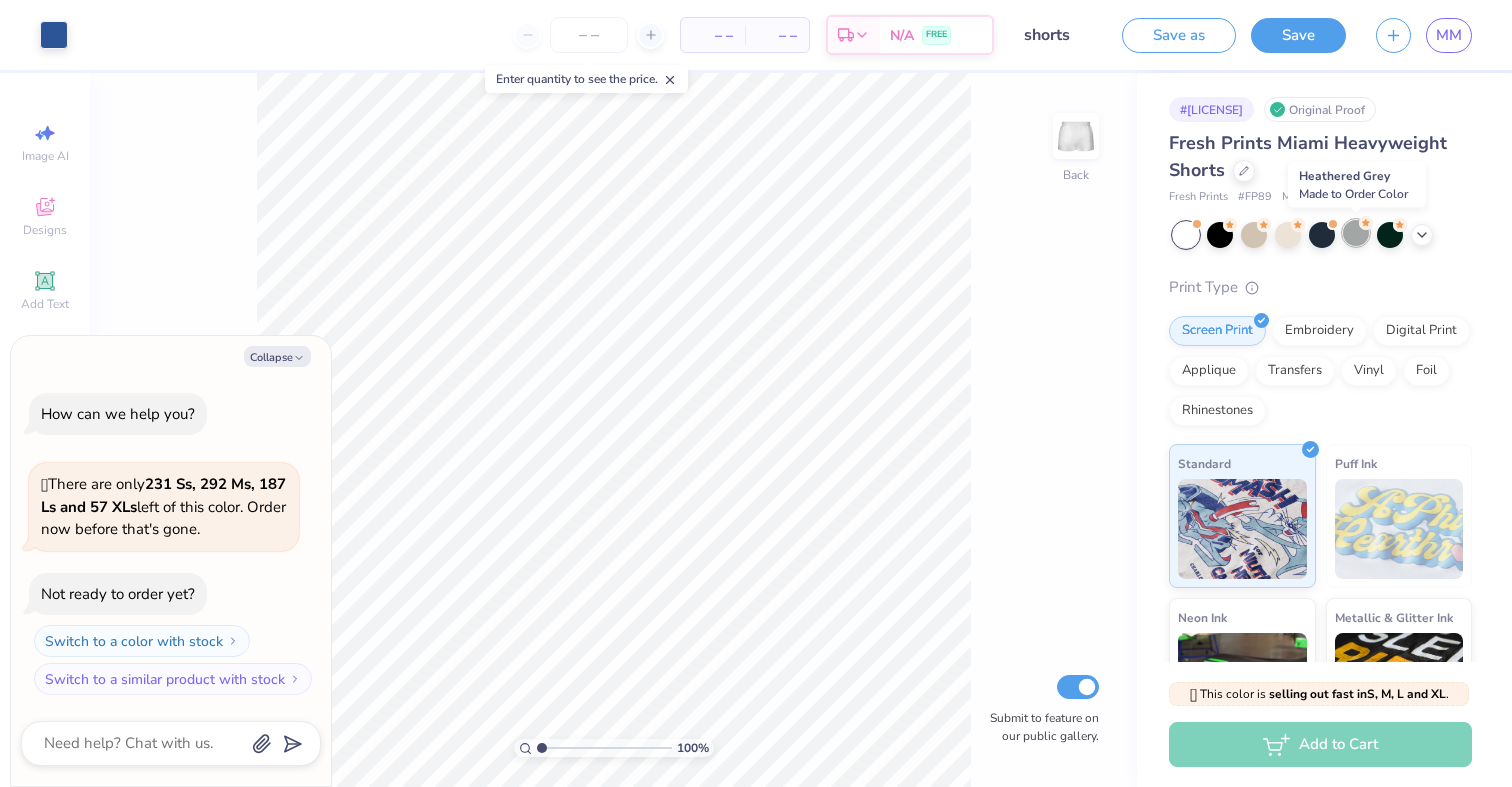 click at bounding box center (1356, 233) 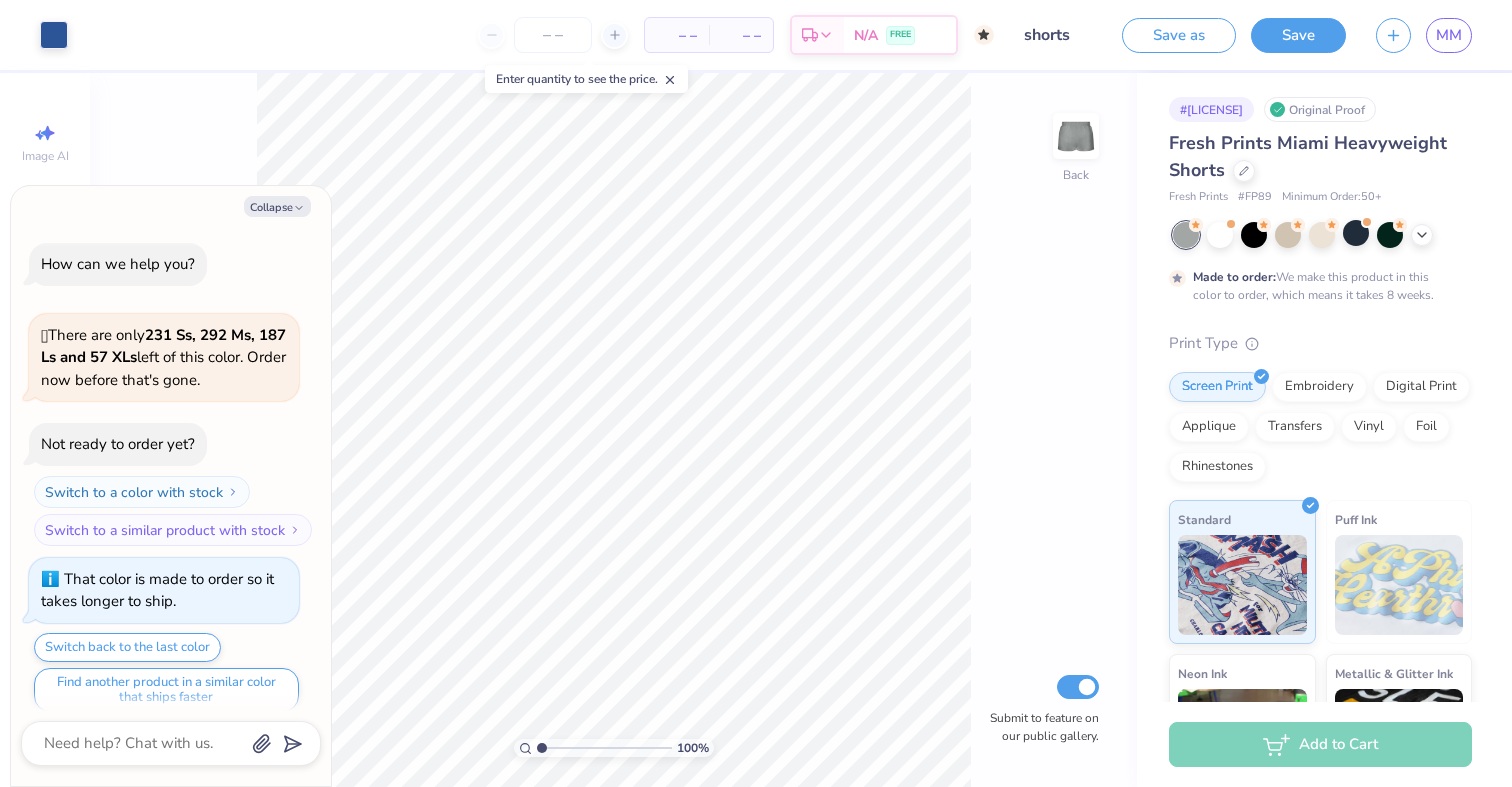 scroll, scrollTop: 16, scrollLeft: 0, axis: vertical 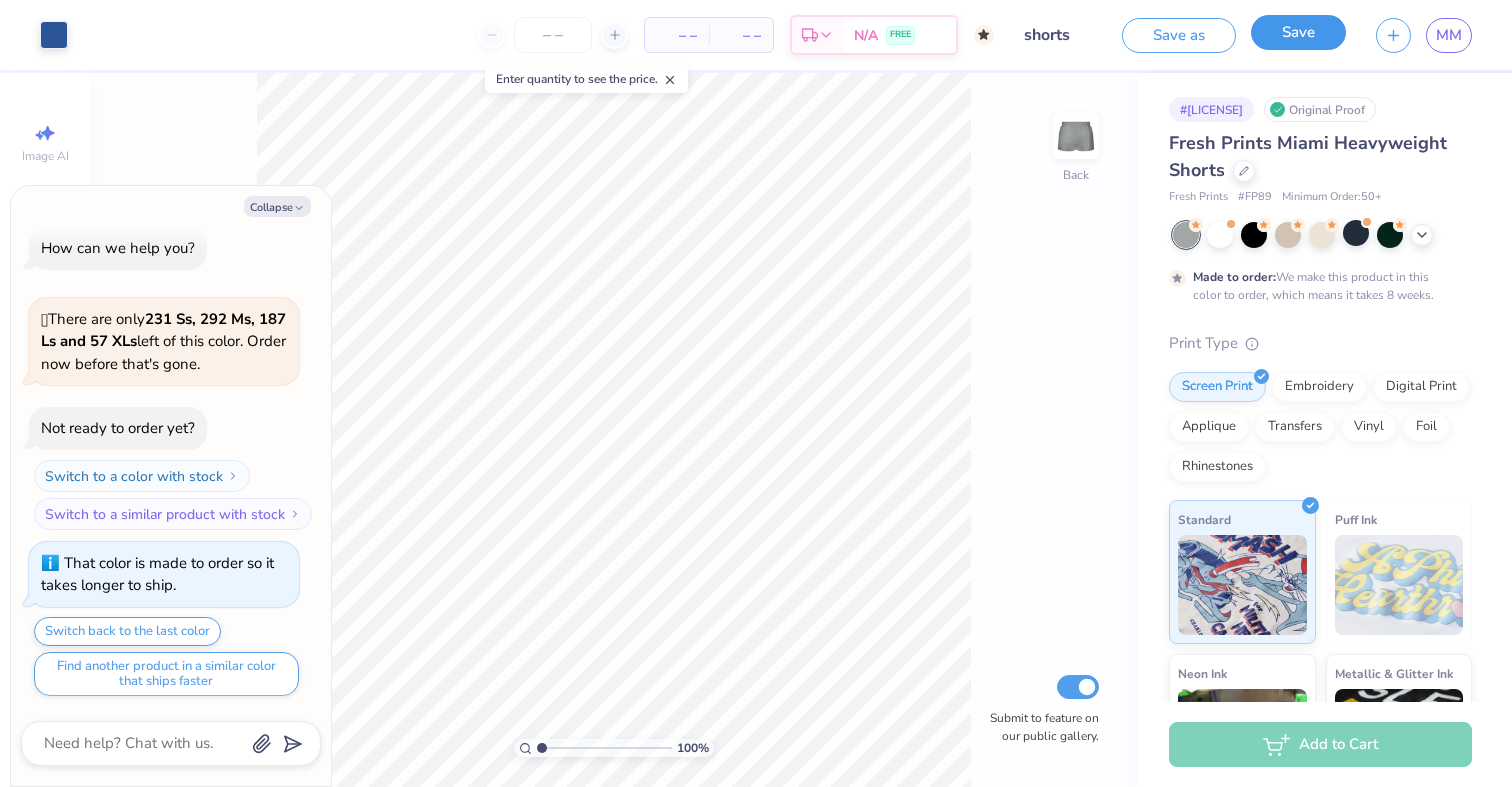 click on "Save" at bounding box center (1298, 32) 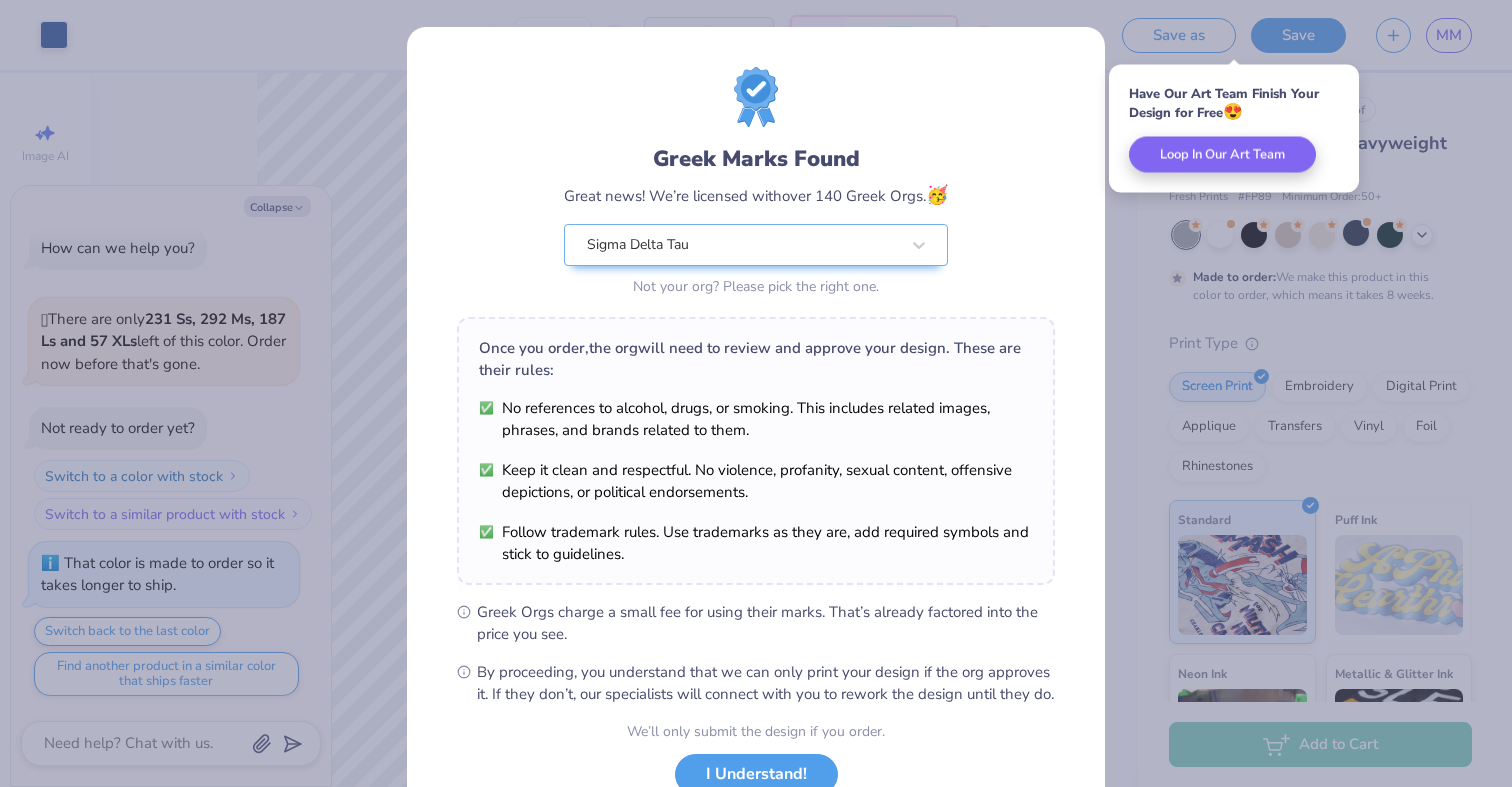 scroll, scrollTop: 149, scrollLeft: 0, axis: vertical 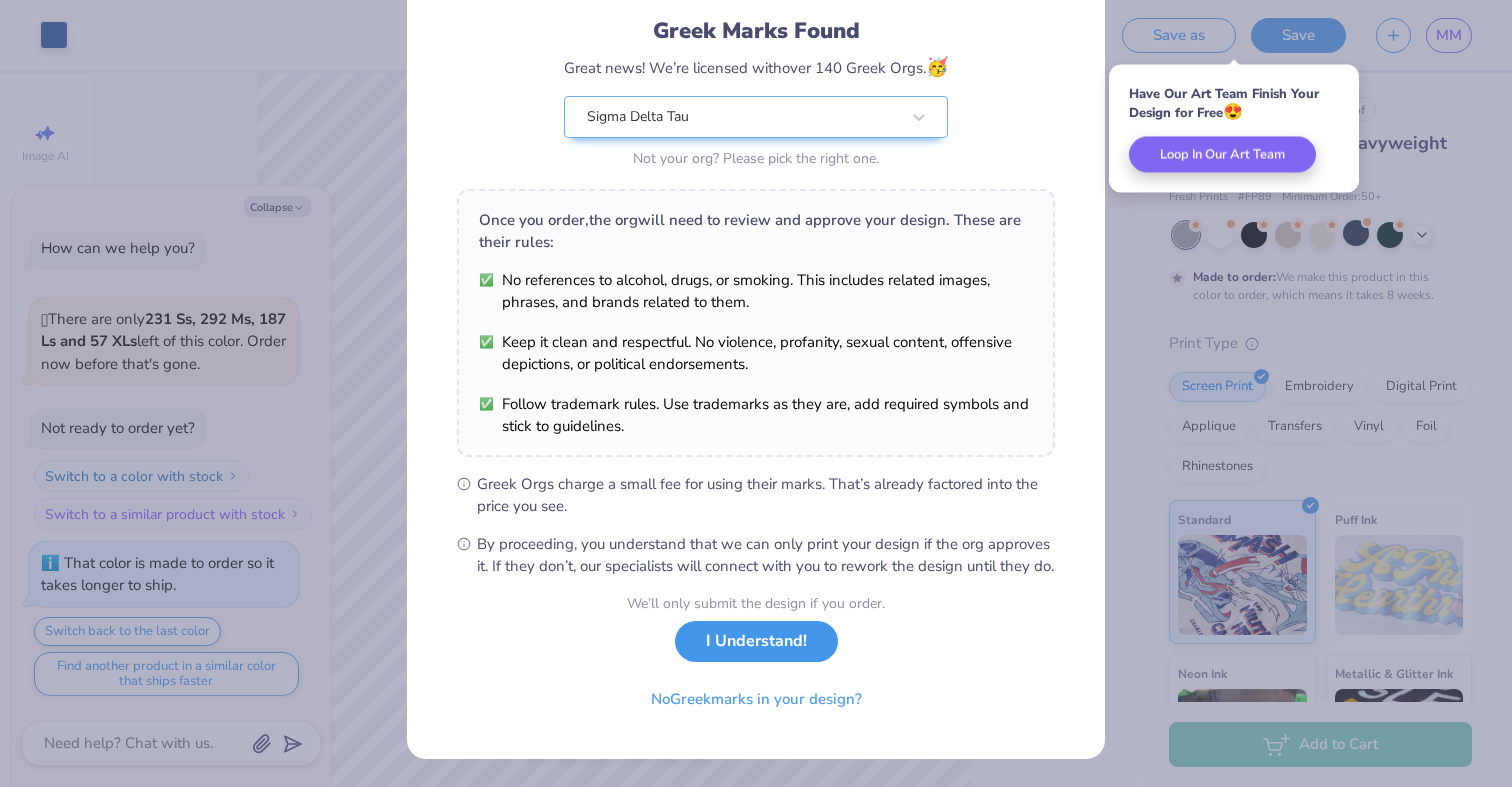 click on "I Understand!" at bounding box center (756, 641) 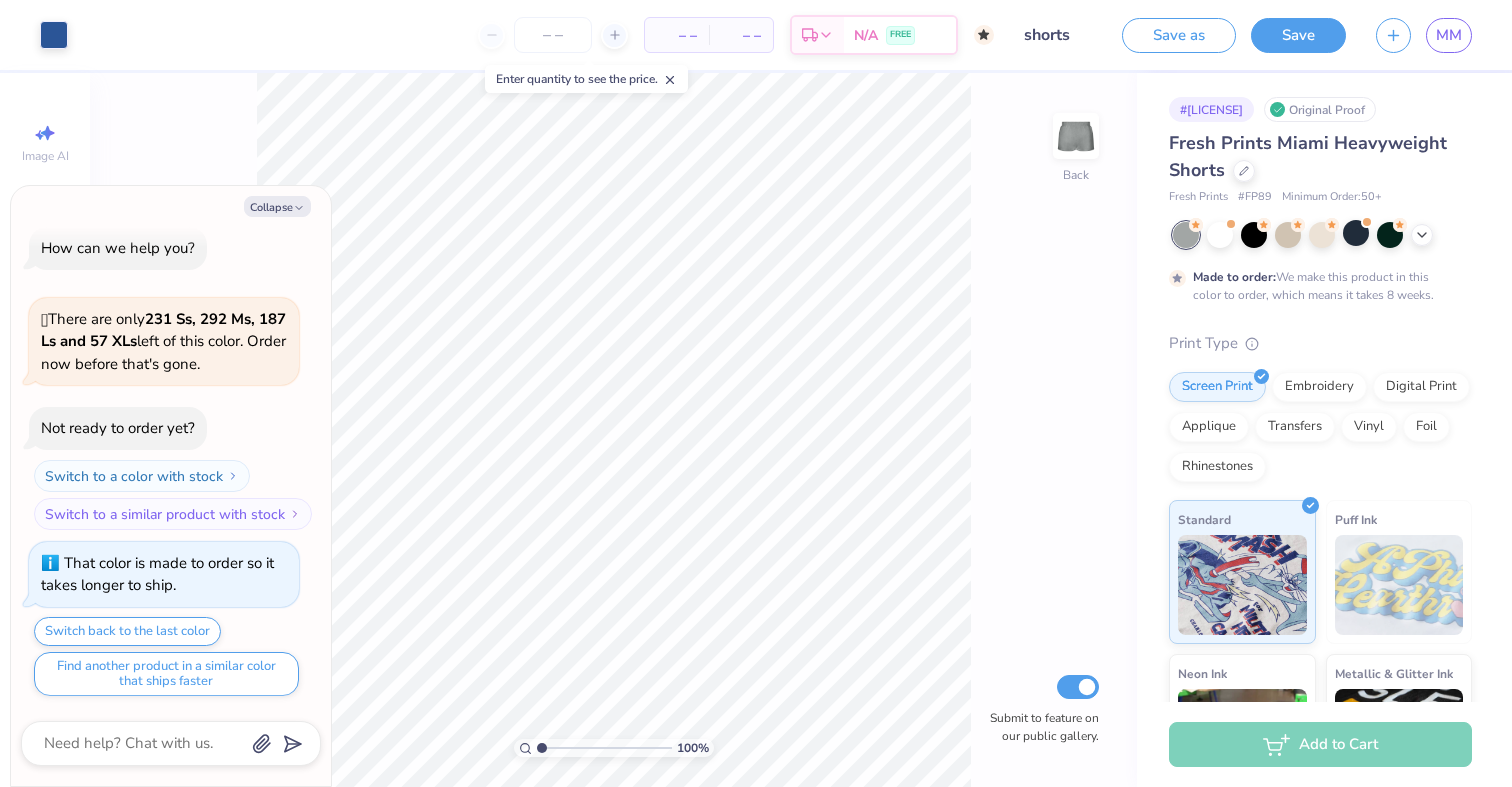scroll, scrollTop: 0, scrollLeft: 0, axis: both 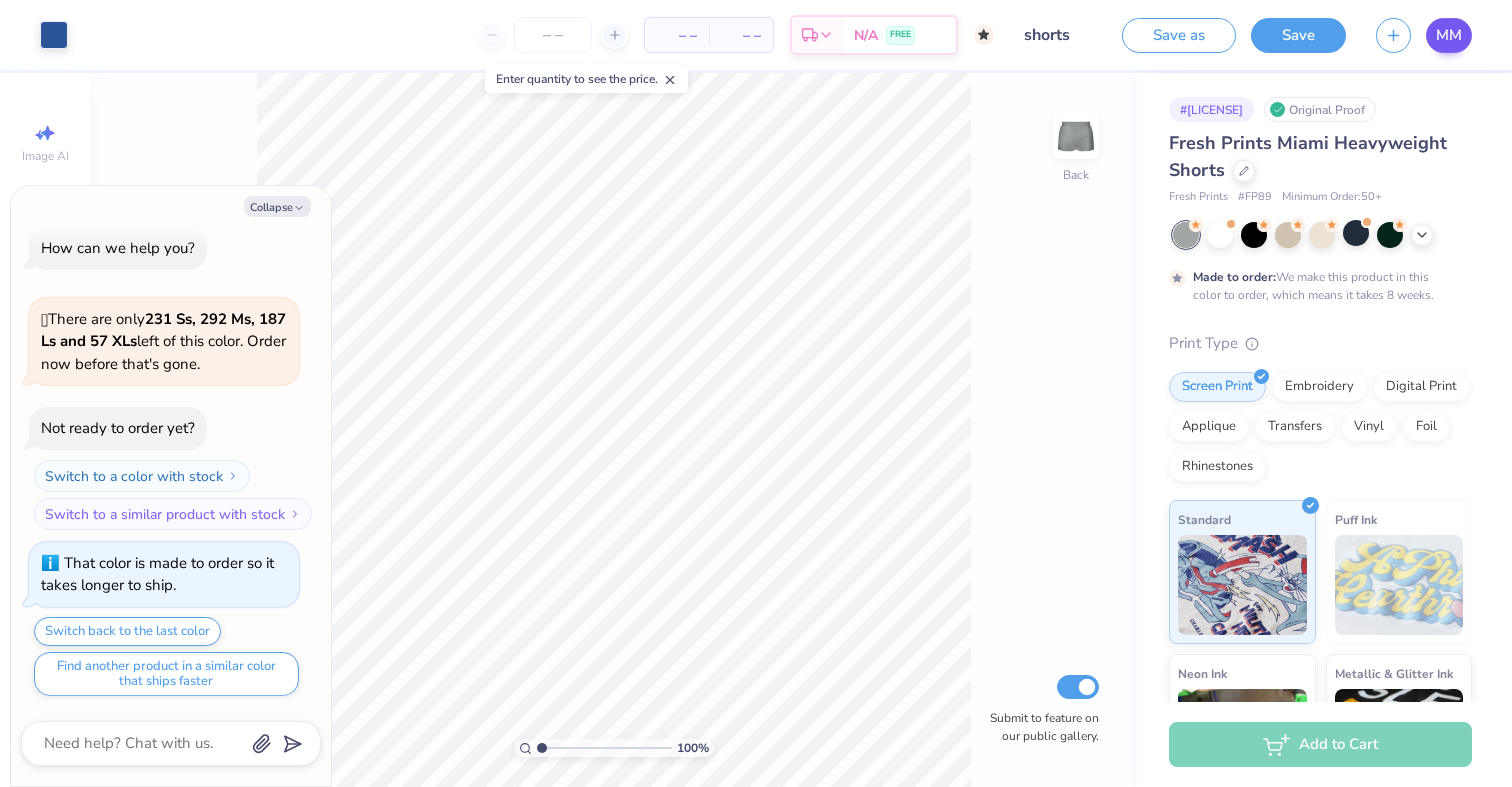 type on "x" 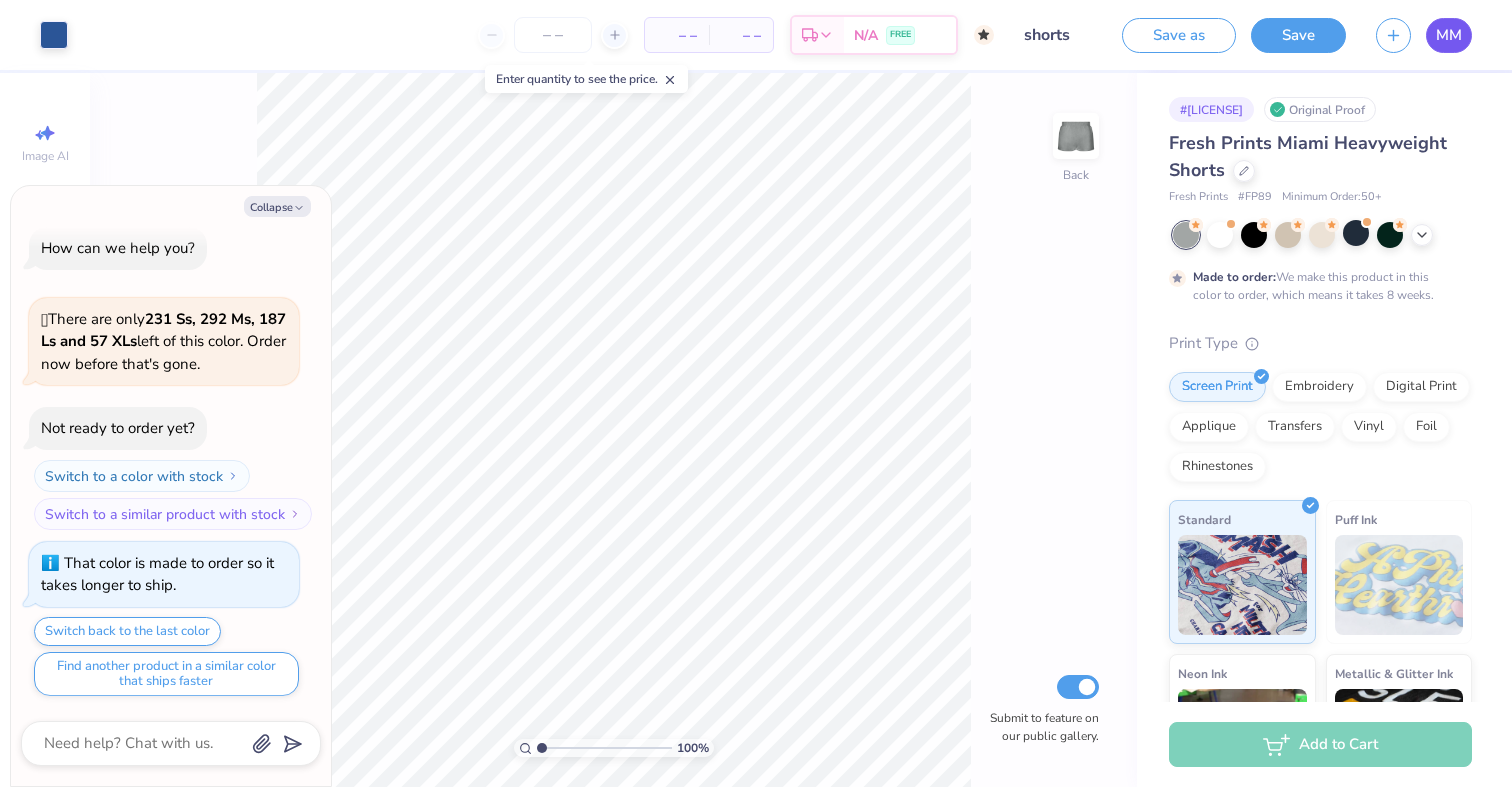 click on "MM" at bounding box center (1449, 35) 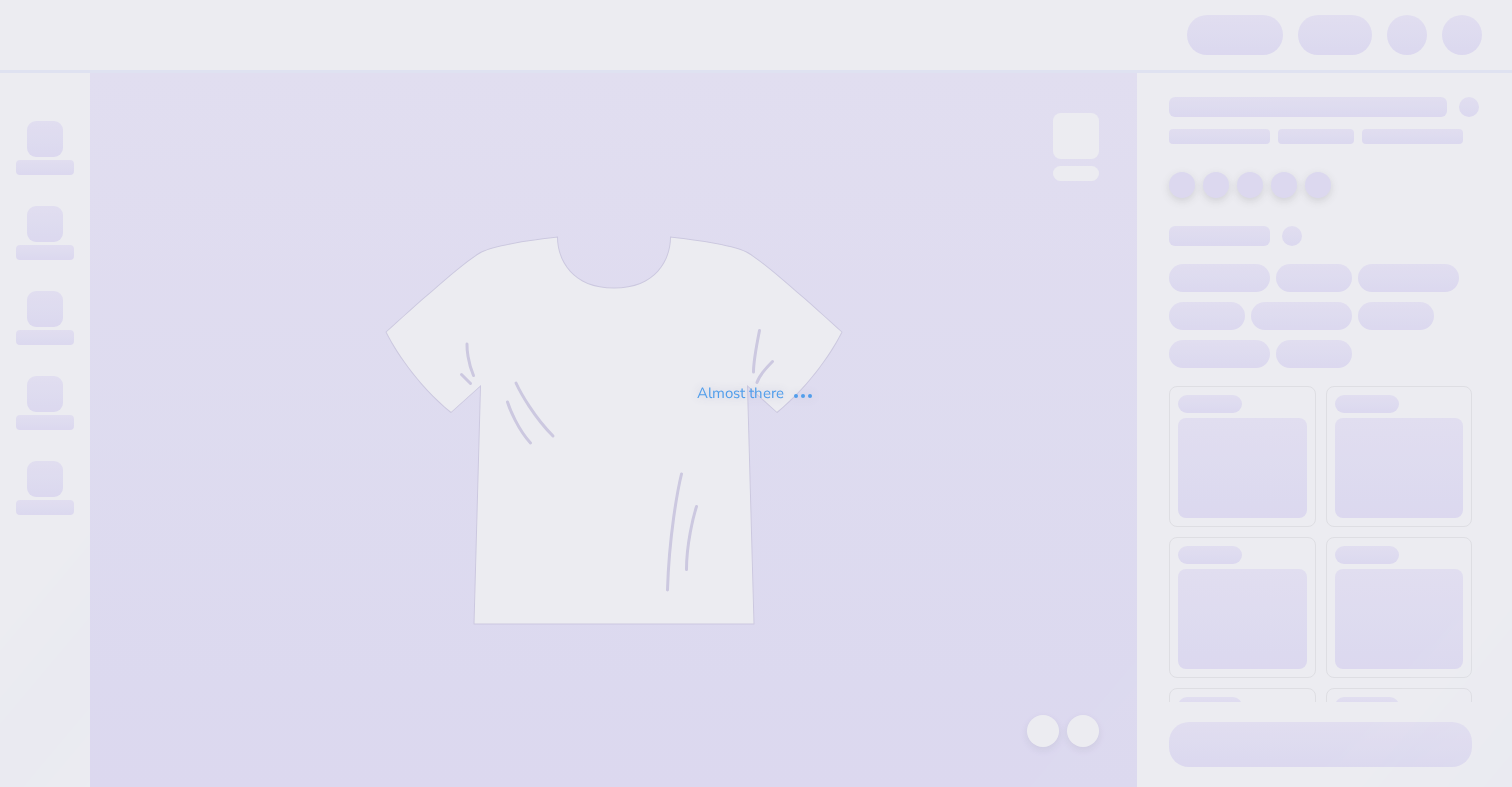 scroll, scrollTop: 0, scrollLeft: 0, axis: both 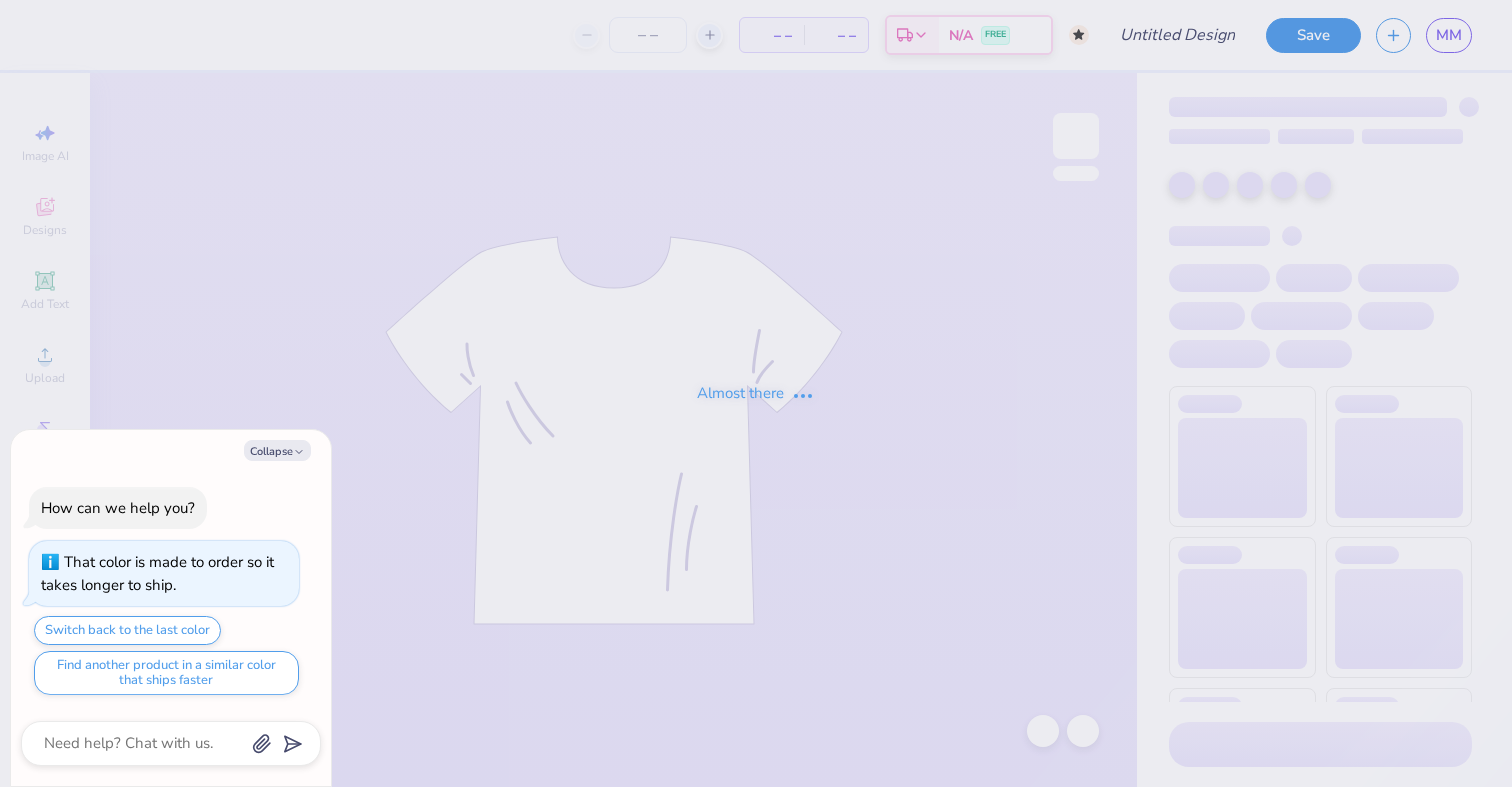 type on "x" 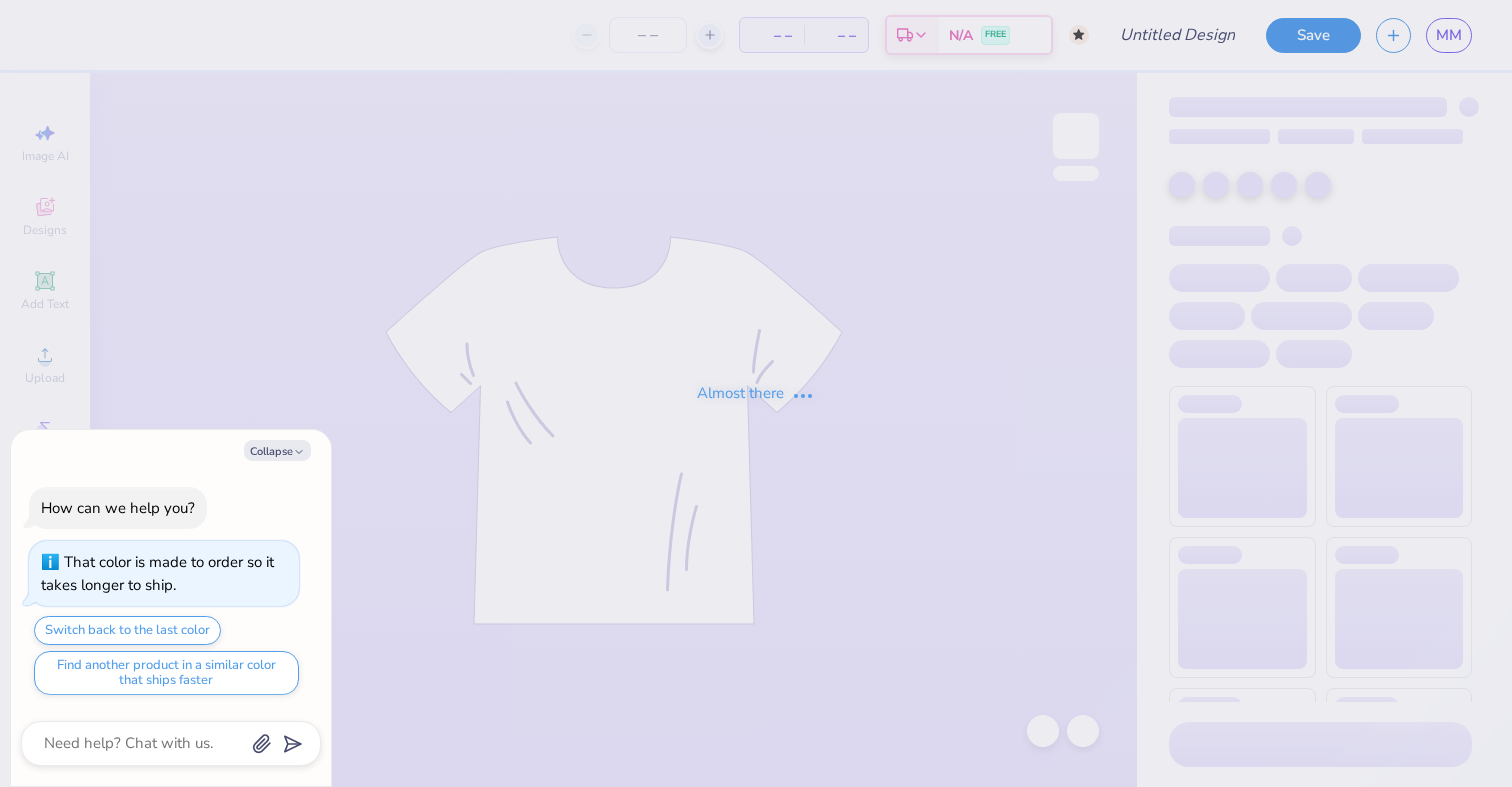 type on "shorts" 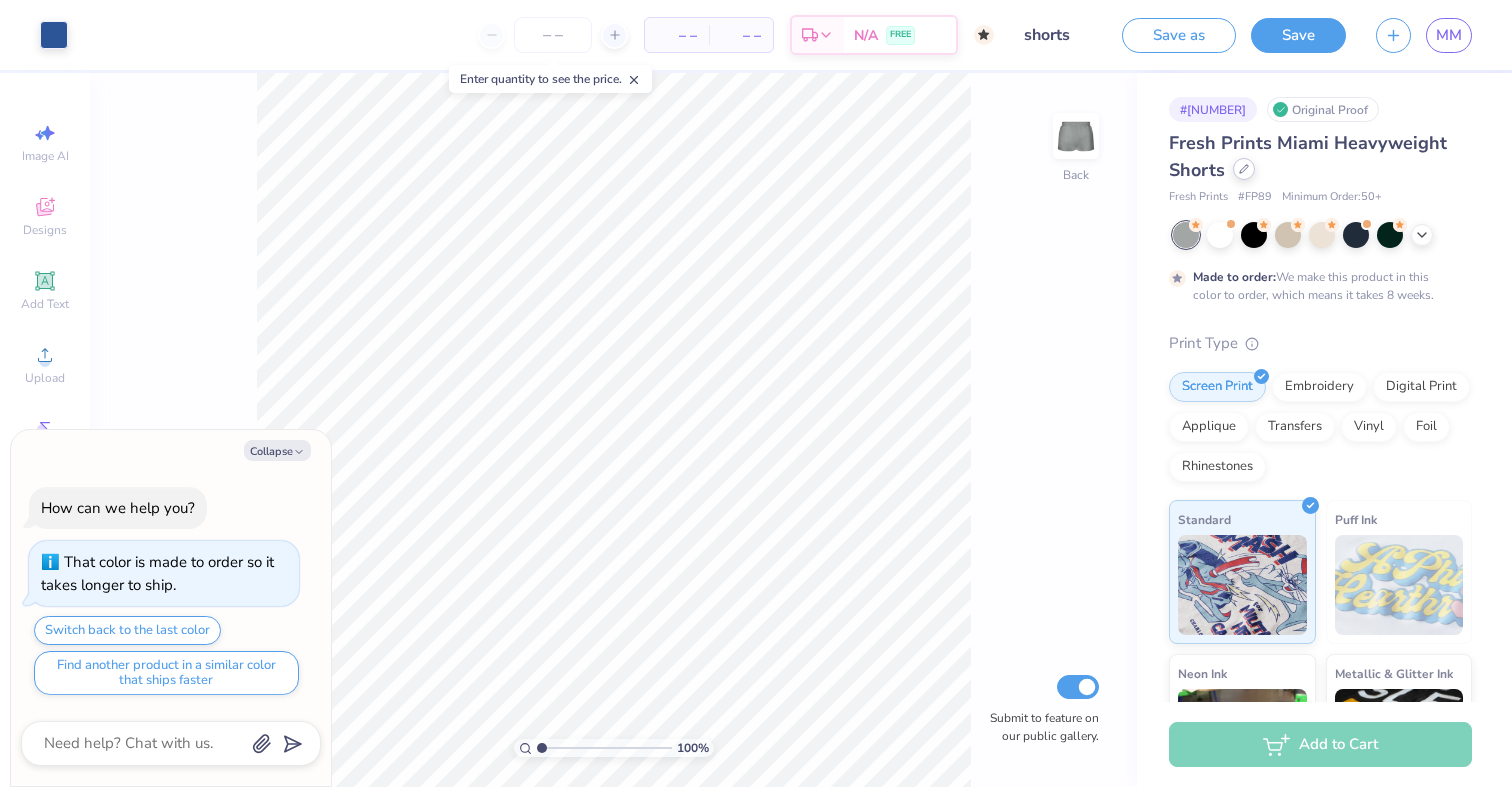 click at bounding box center (1244, 169) 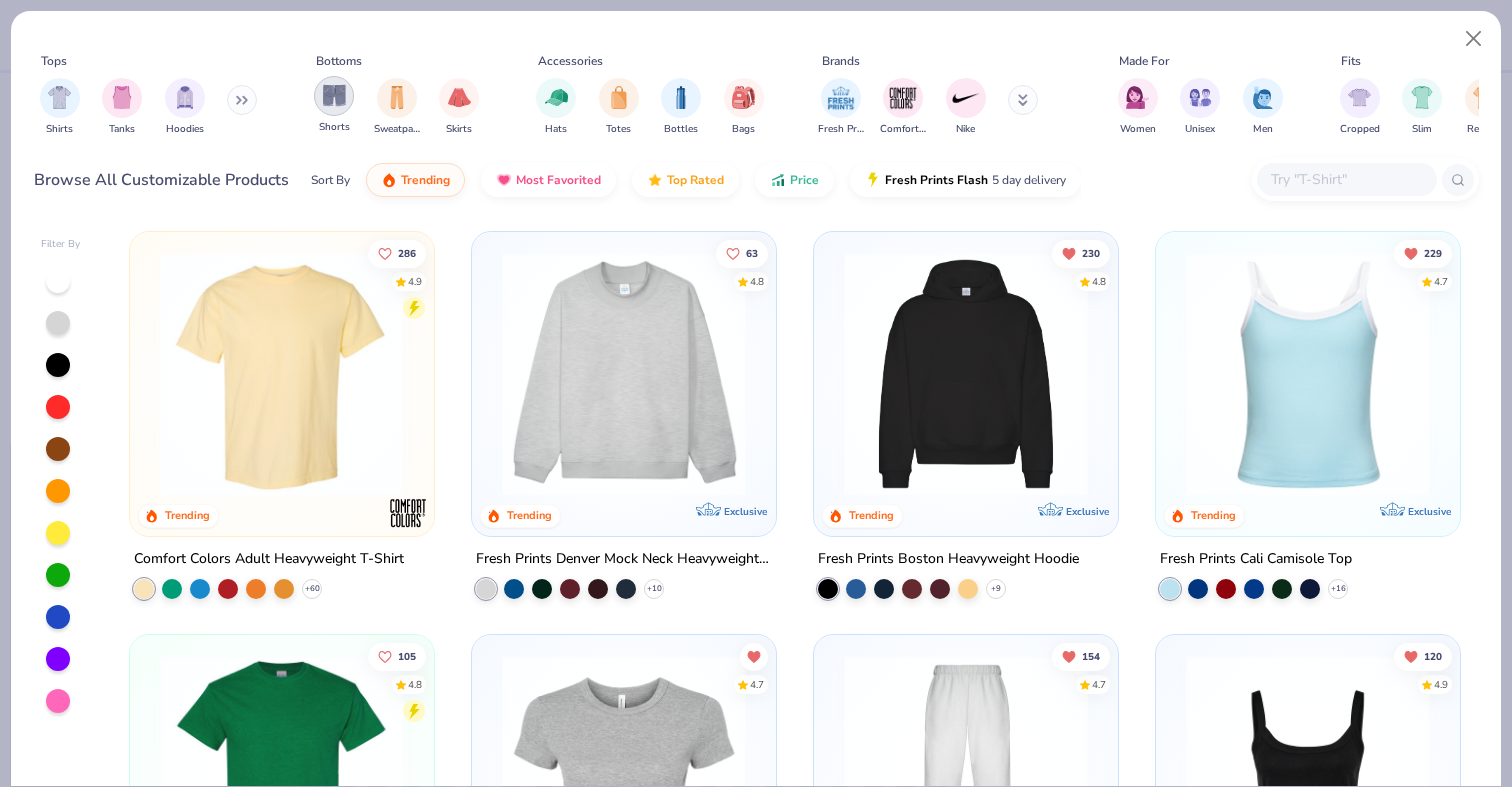 click at bounding box center (334, 96) 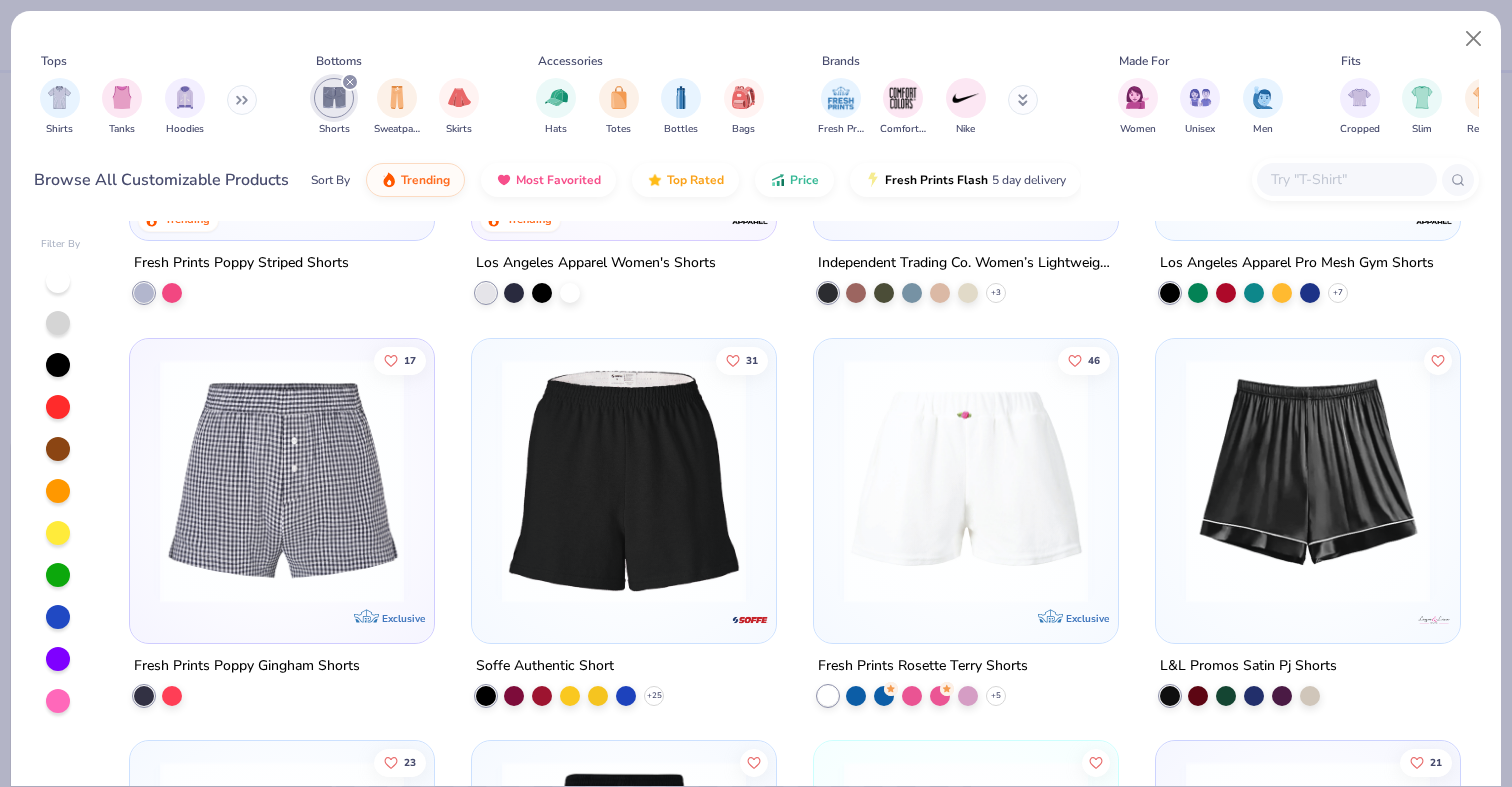 scroll, scrollTop: 713, scrollLeft: 0, axis: vertical 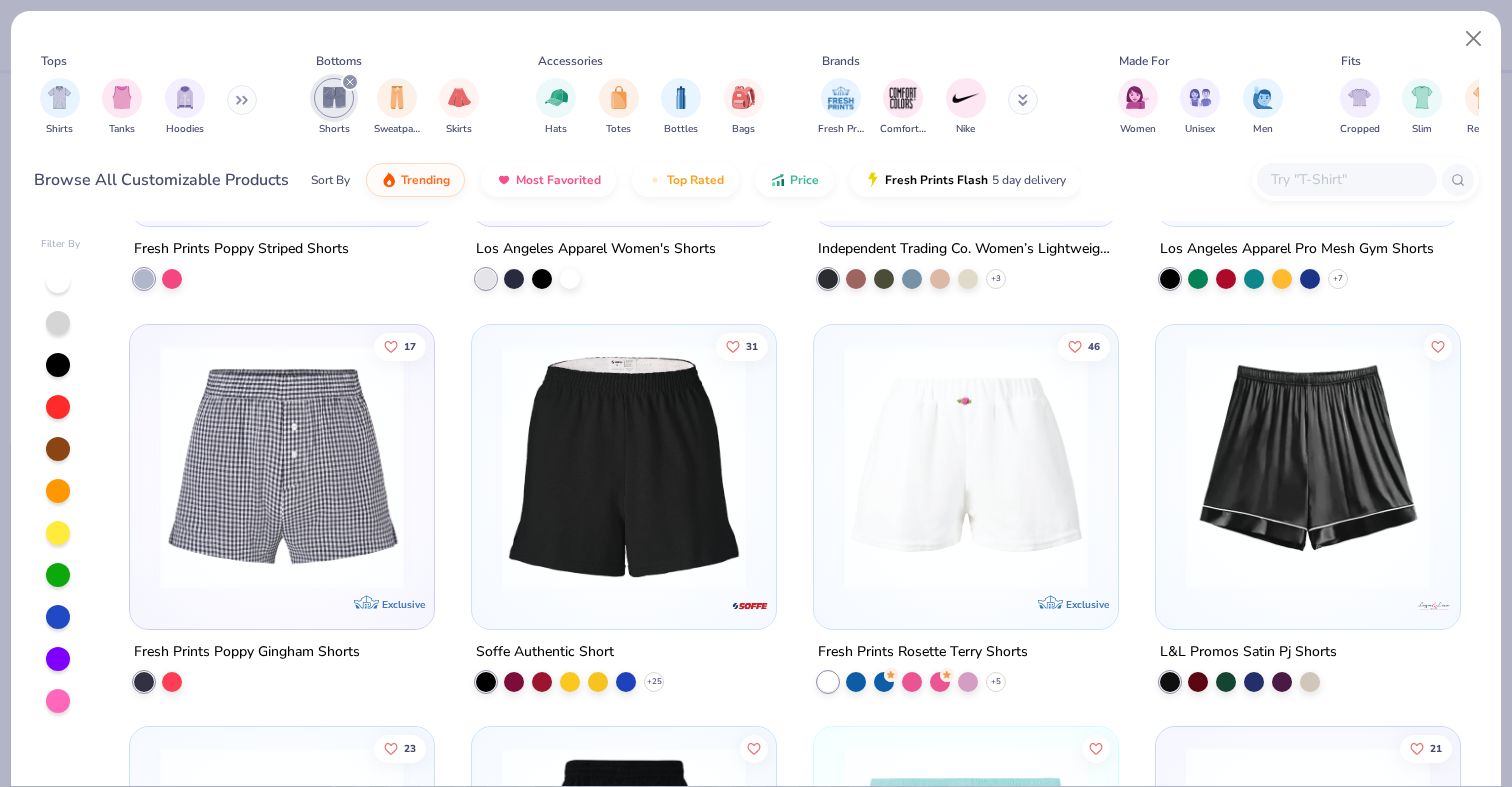 click at bounding box center (58, 323) 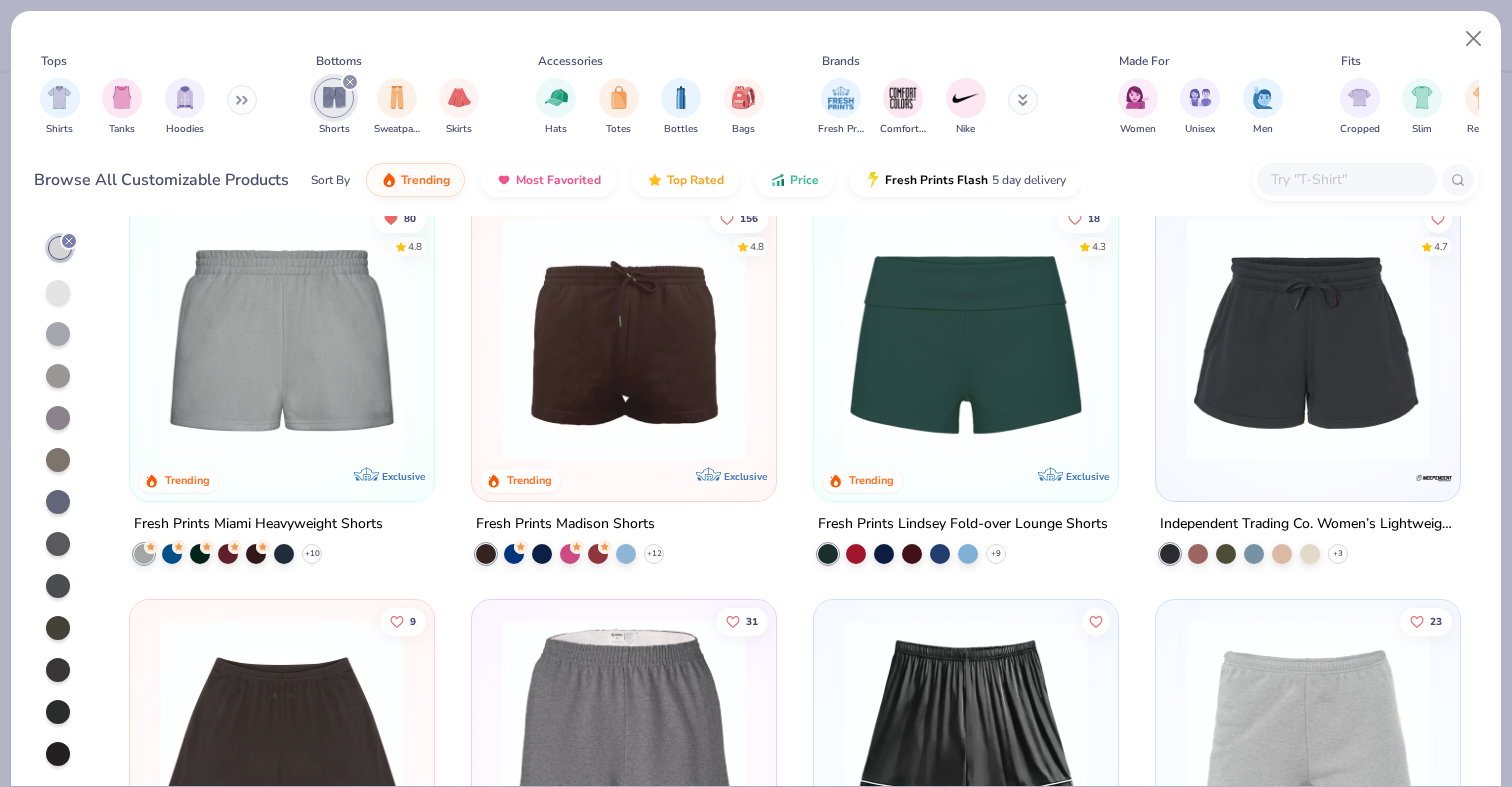 scroll, scrollTop: 0, scrollLeft: 0, axis: both 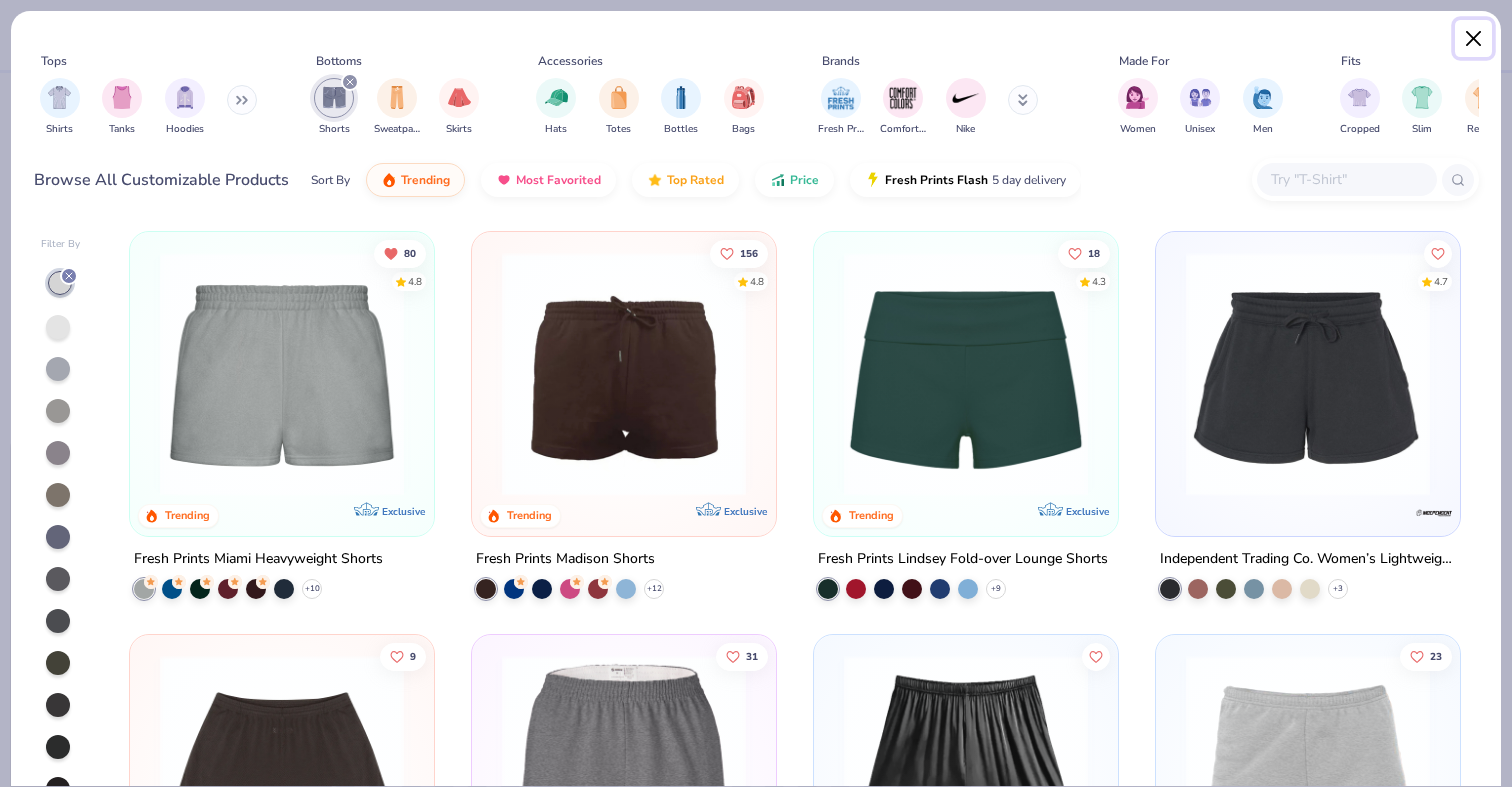 click at bounding box center [1474, 39] 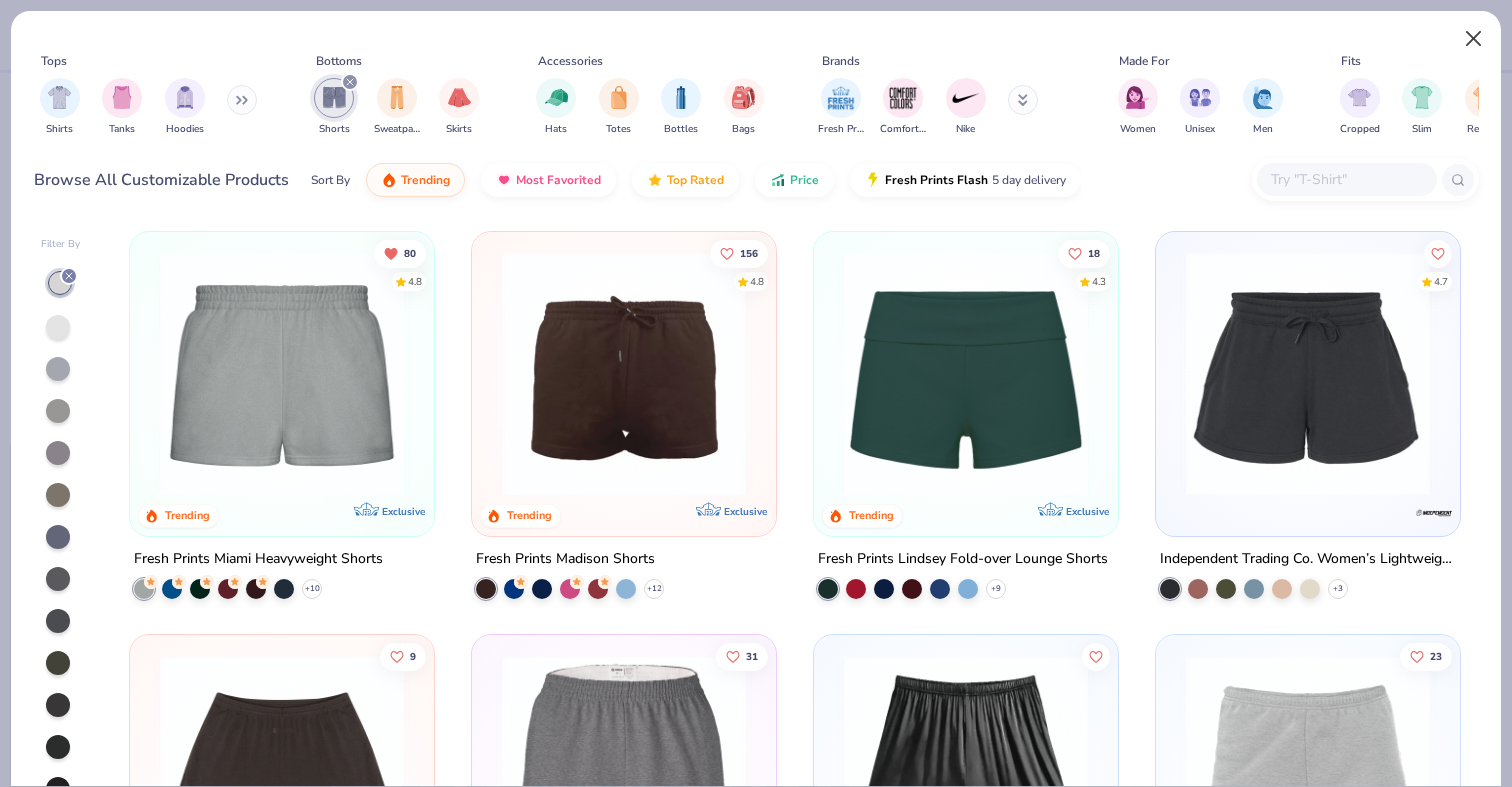 type on "x" 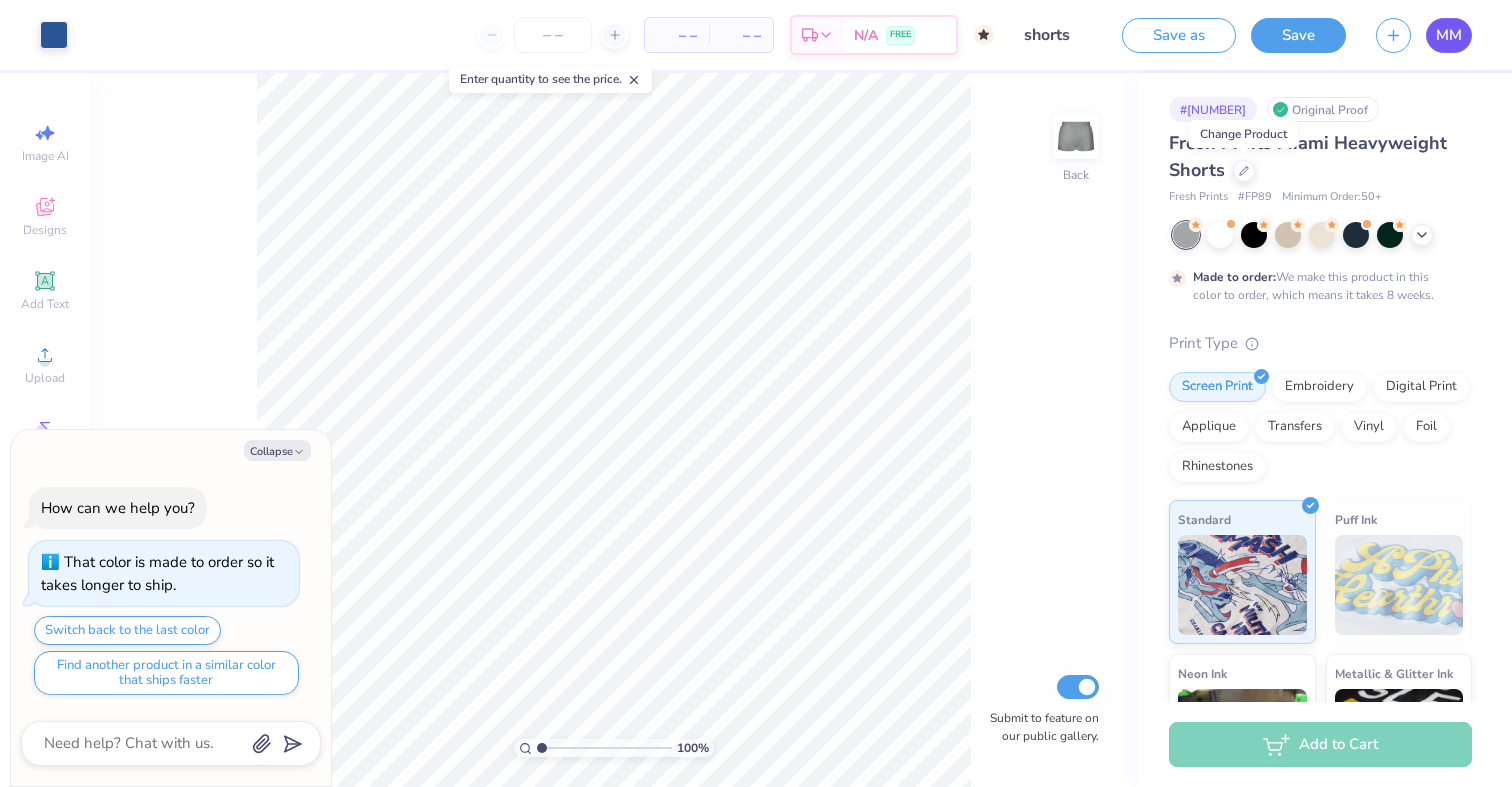 click on "MM" at bounding box center (1449, 35) 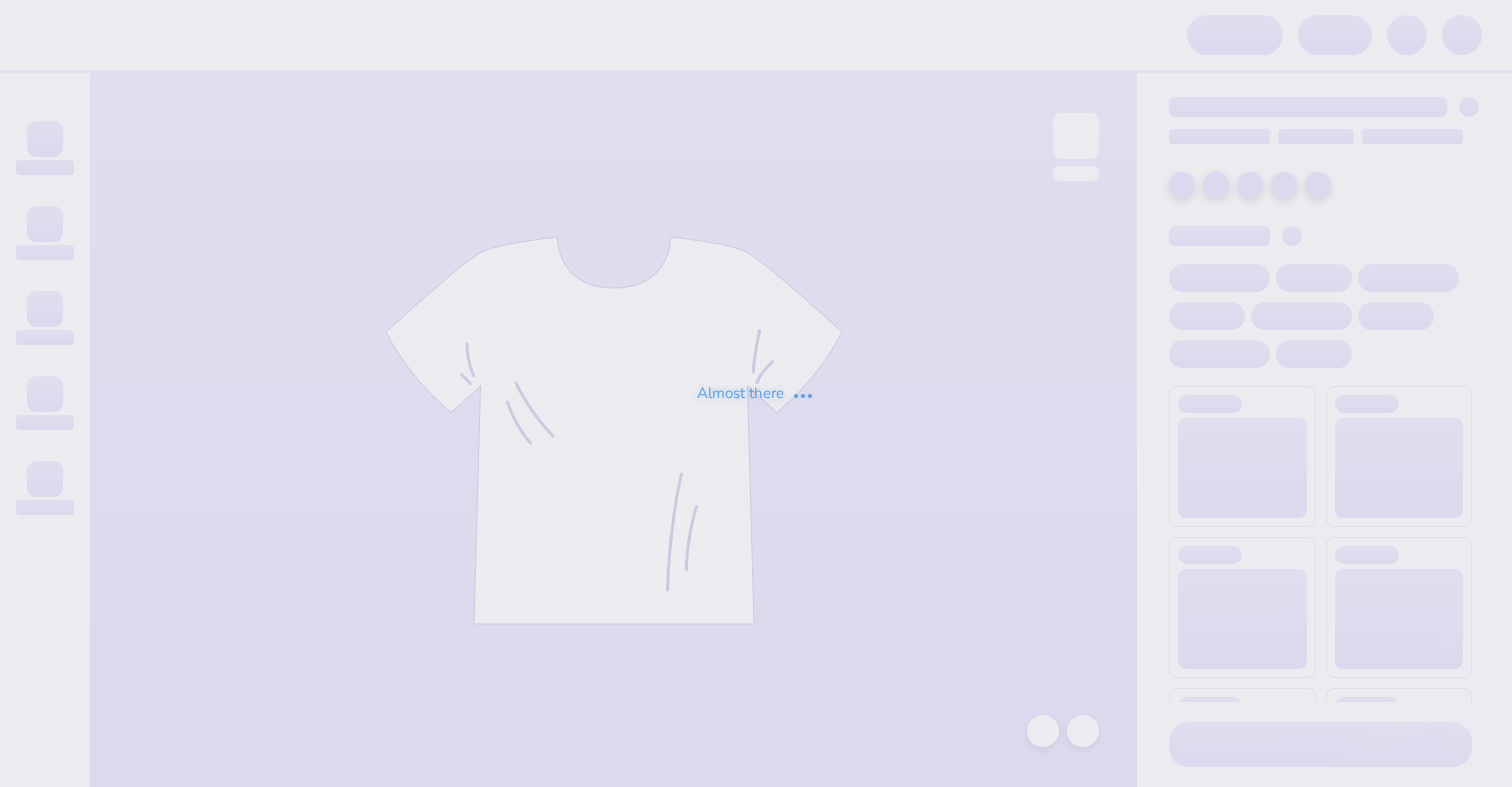 scroll, scrollTop: 0, scrollLeft: 0, axis: both 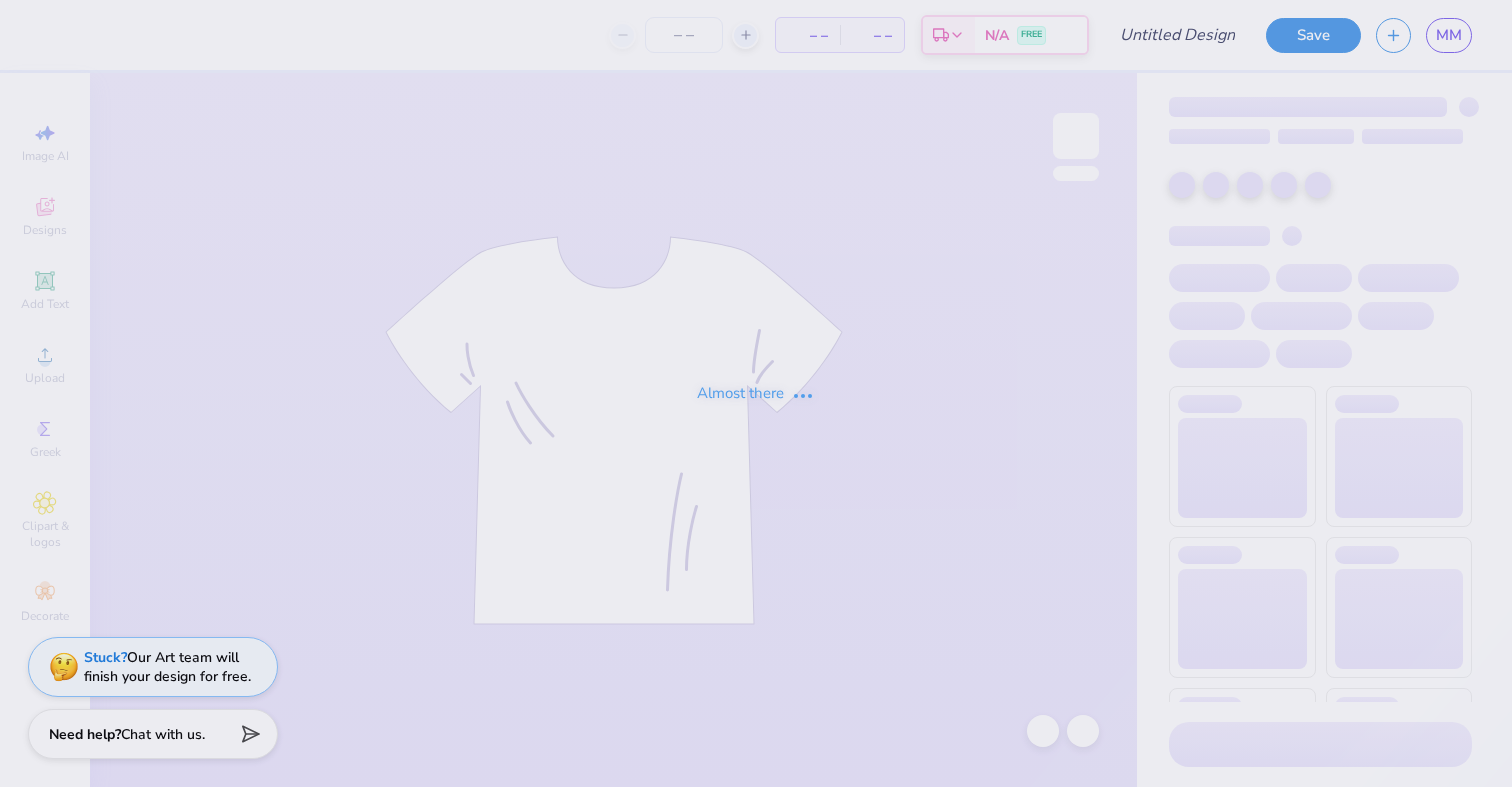 type on "tank" 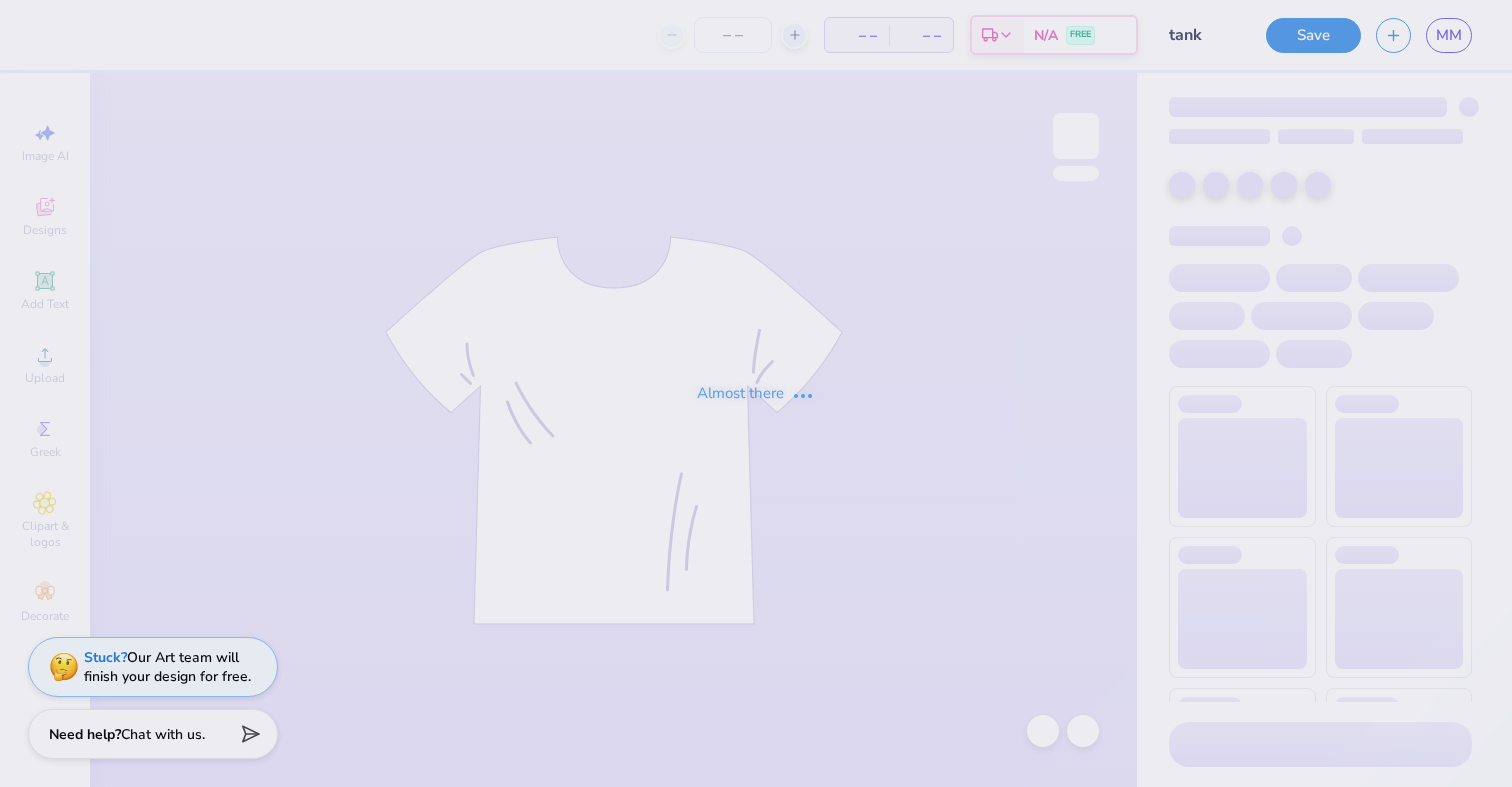 type on "30" 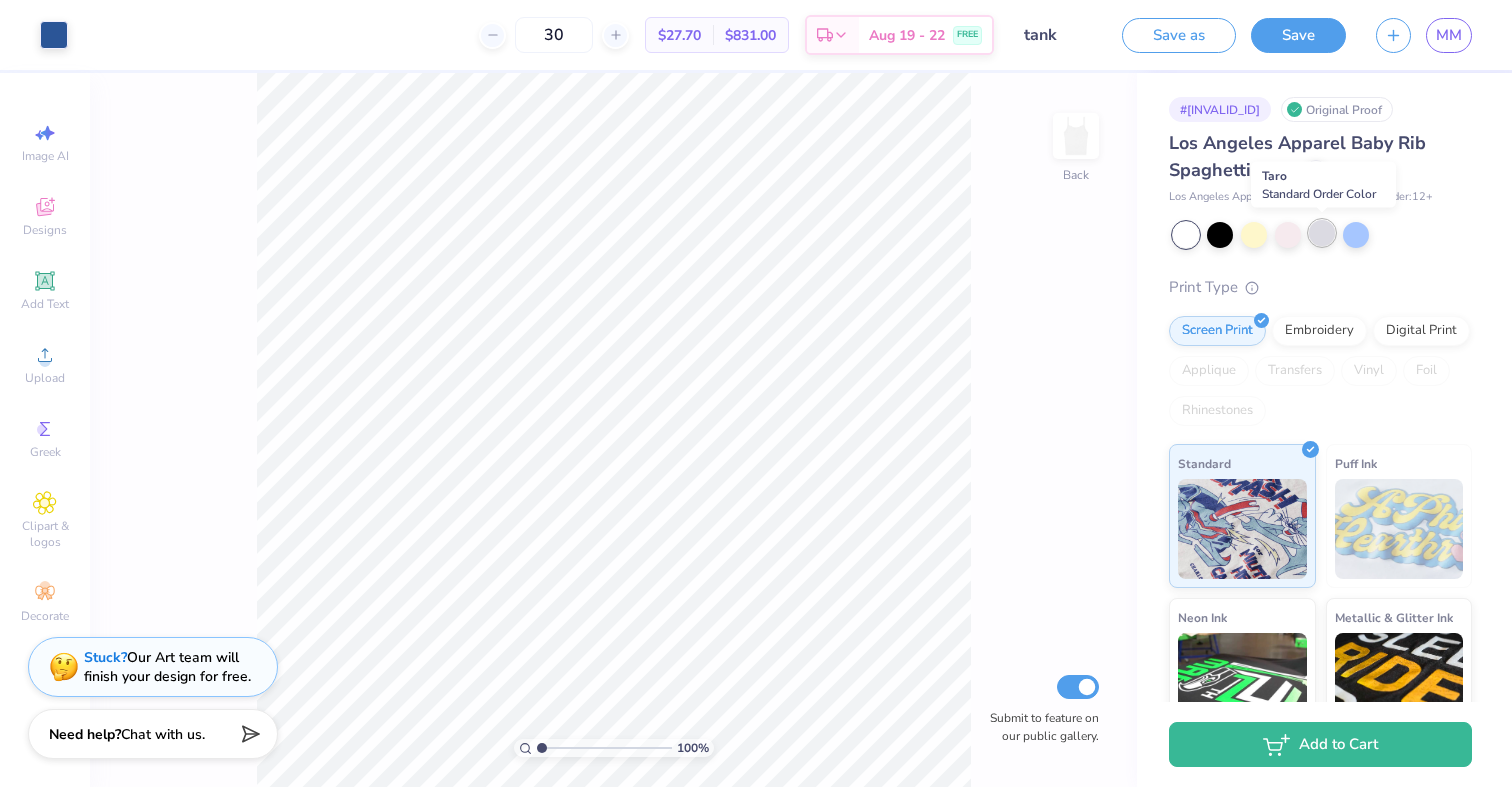 click at bounding box center (1322, 233) 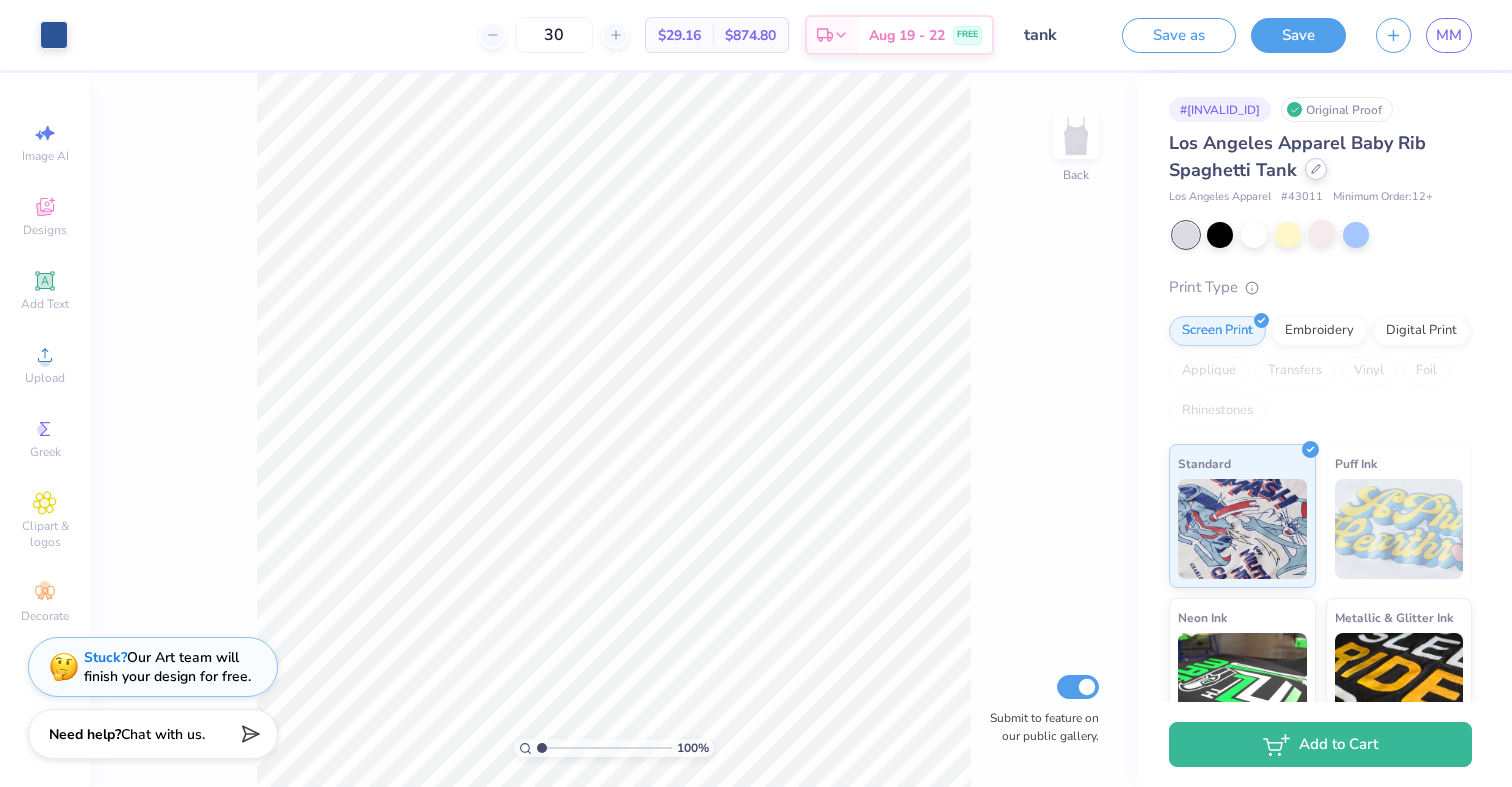 click 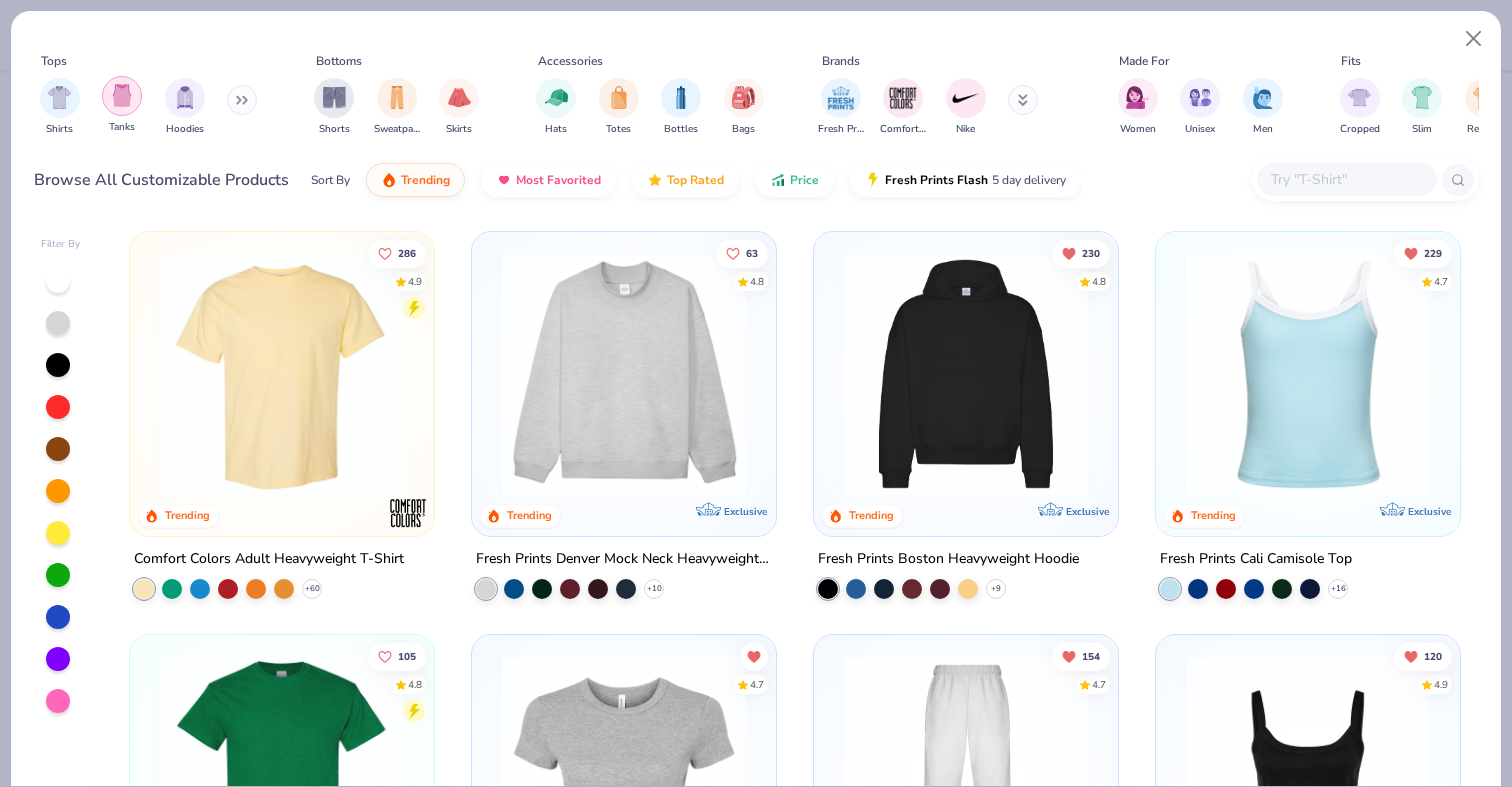 click at bounding box center [122, 95] 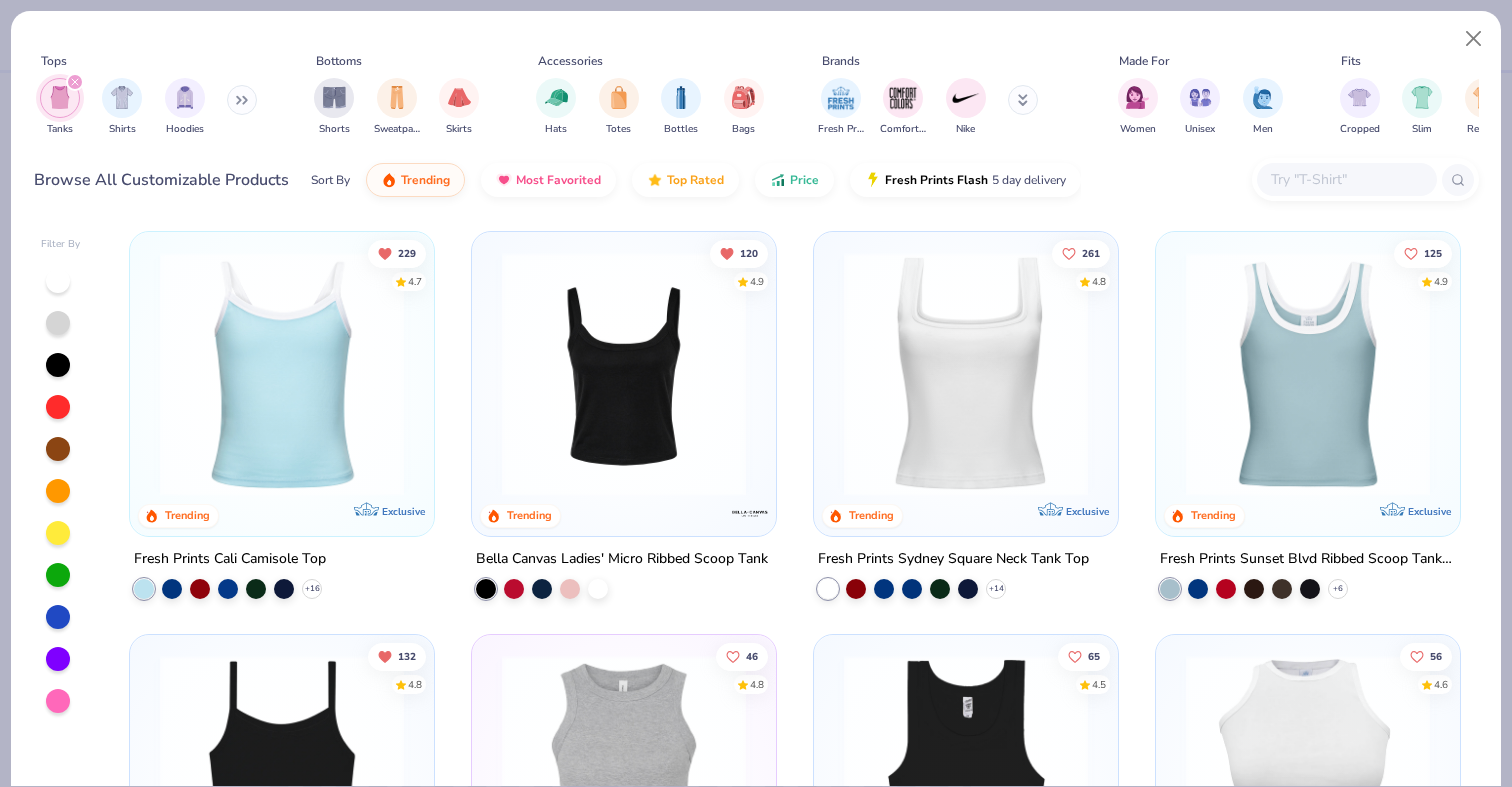 click at bounding box center (58, 323) 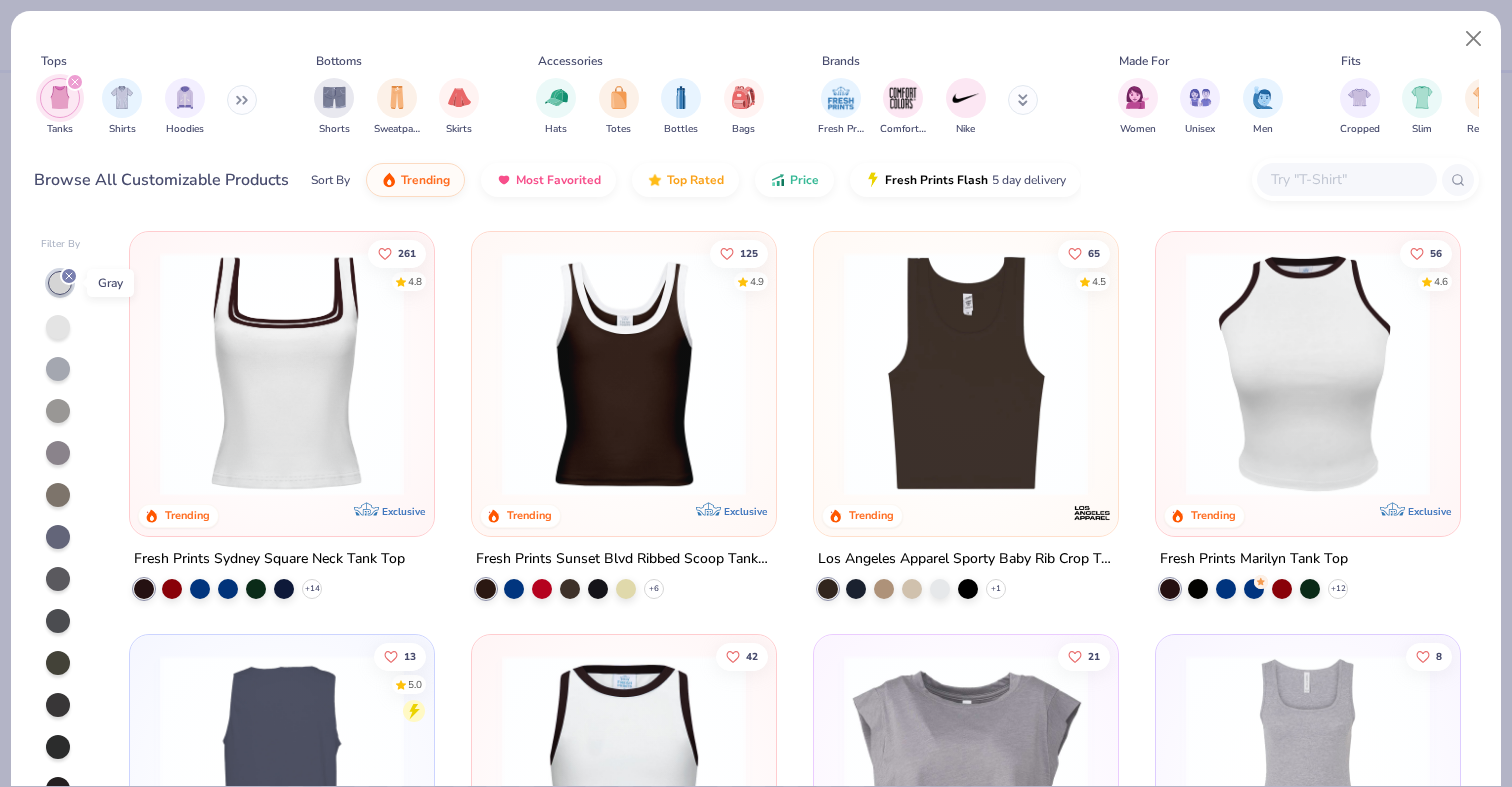 click 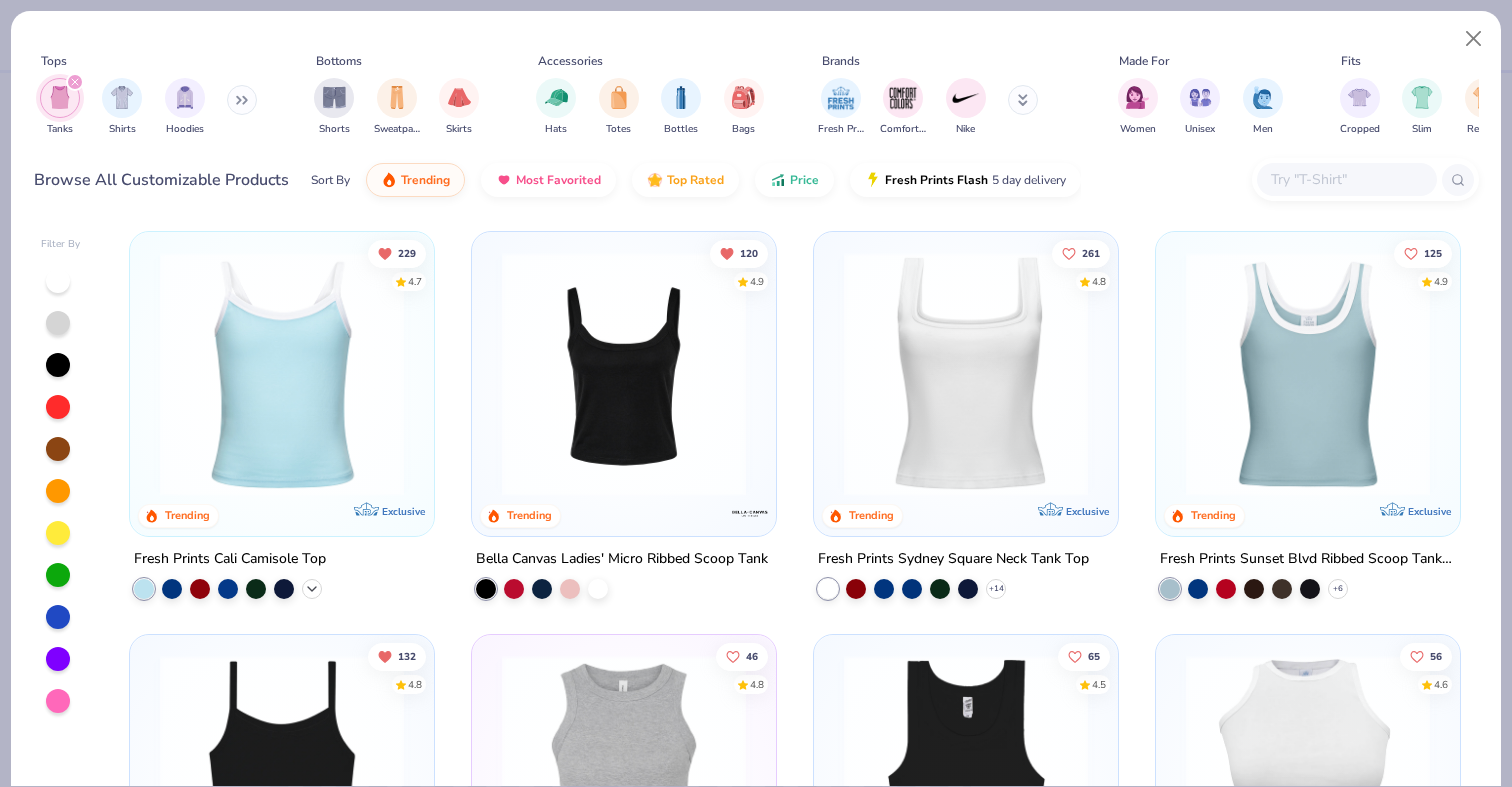click 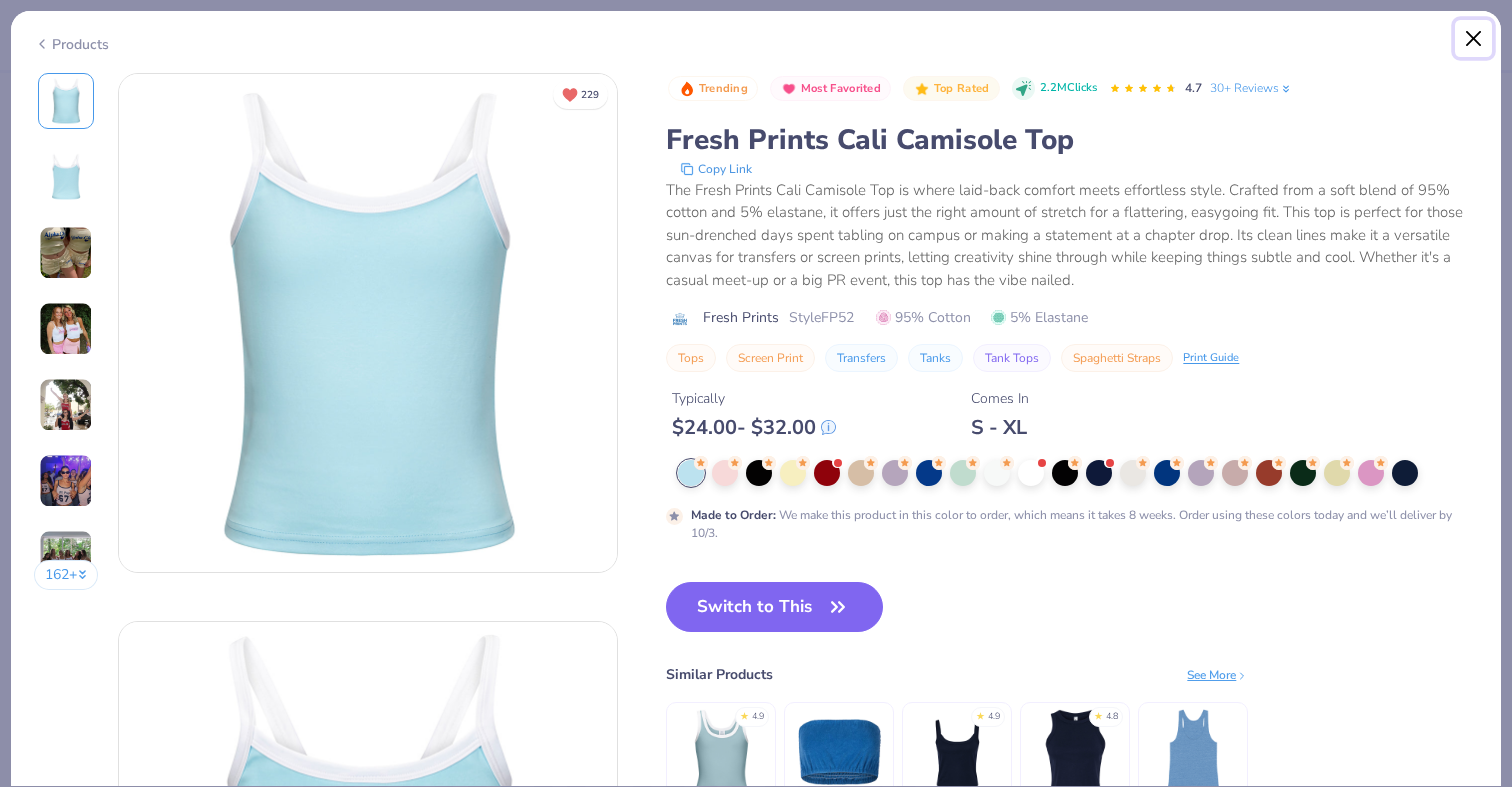 click at bounding box center [1474, 39] 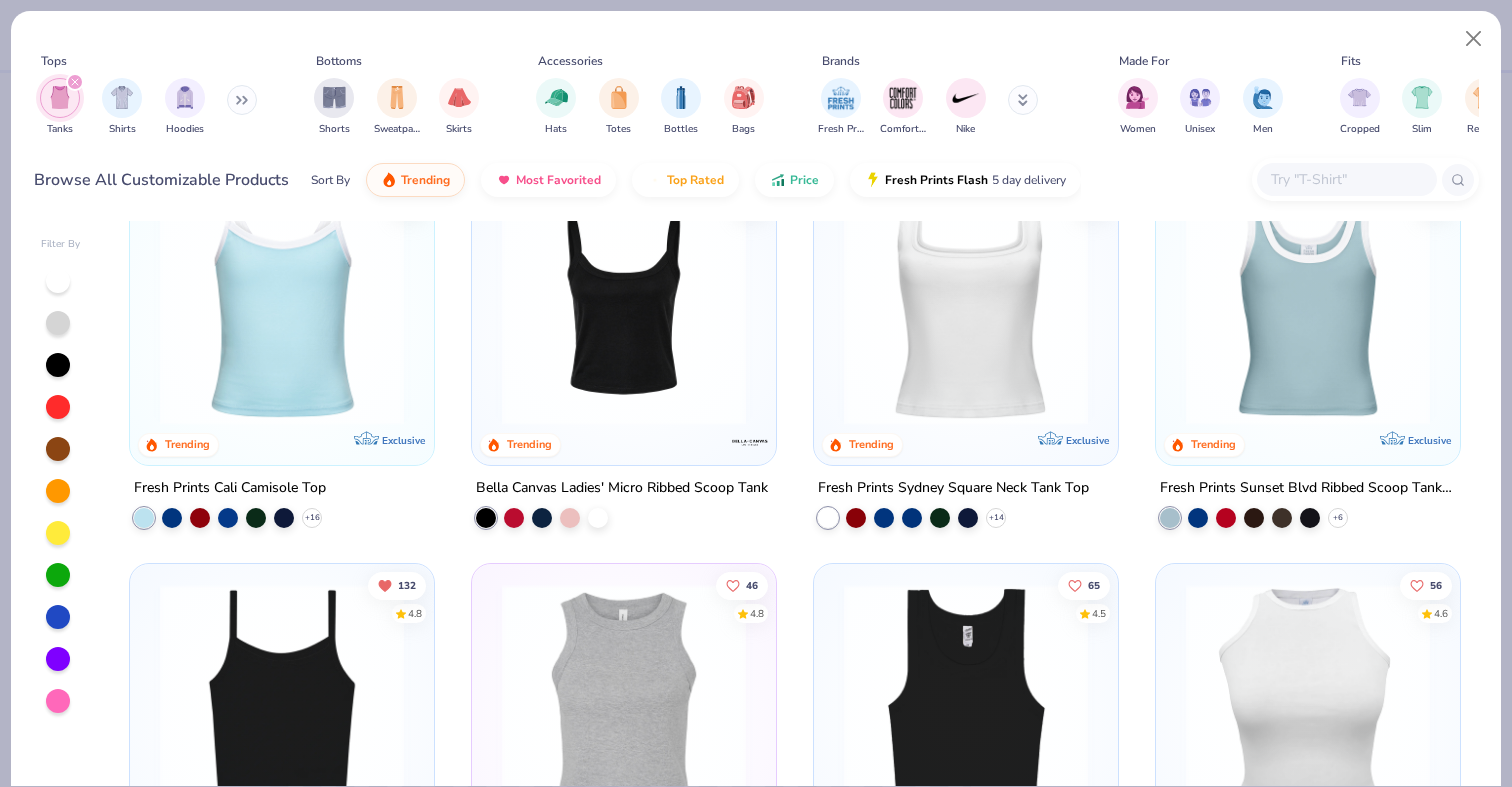scroll, scrollTop: 75, scrollLeft: 0, axis: vertical 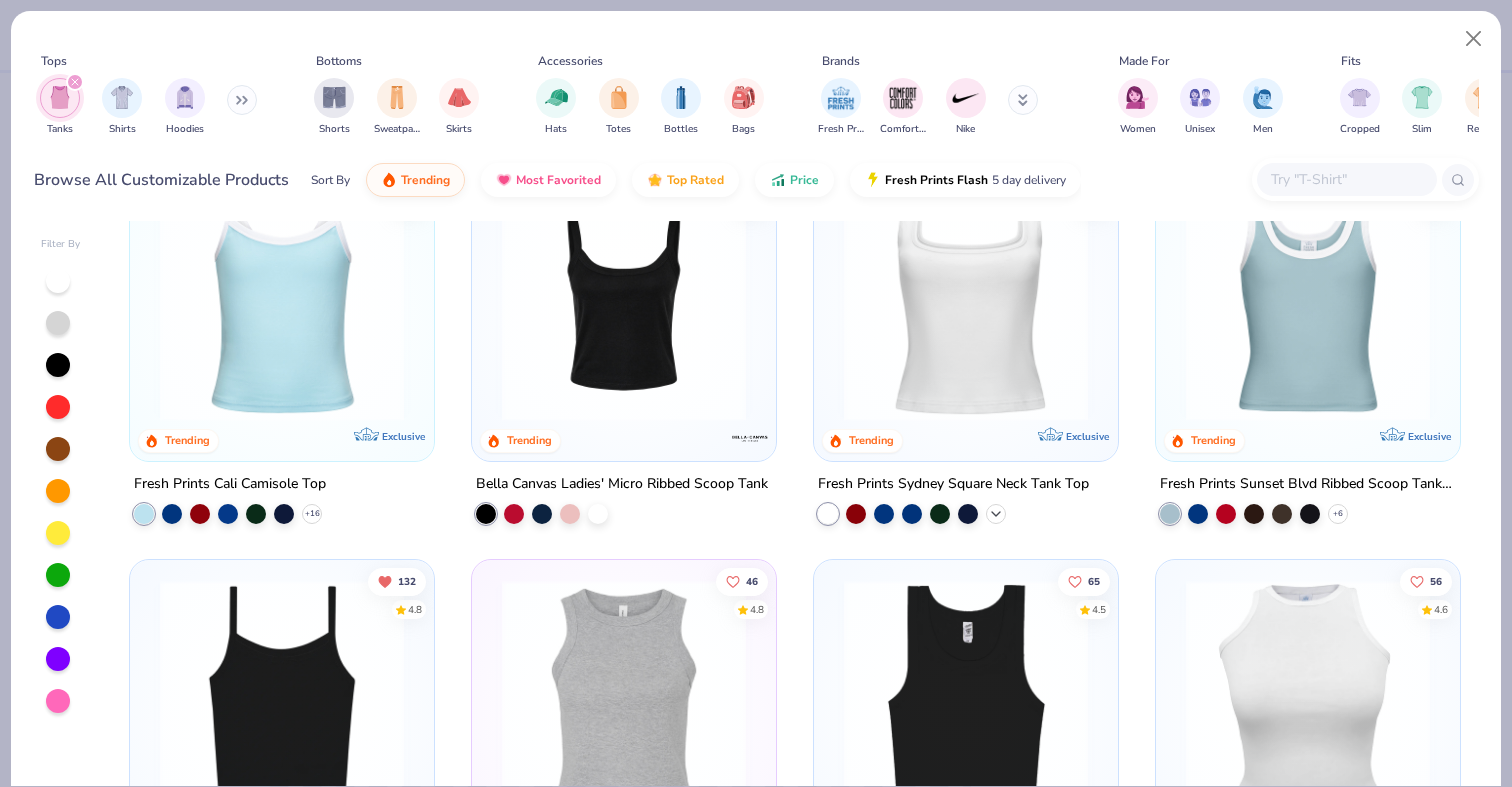 click 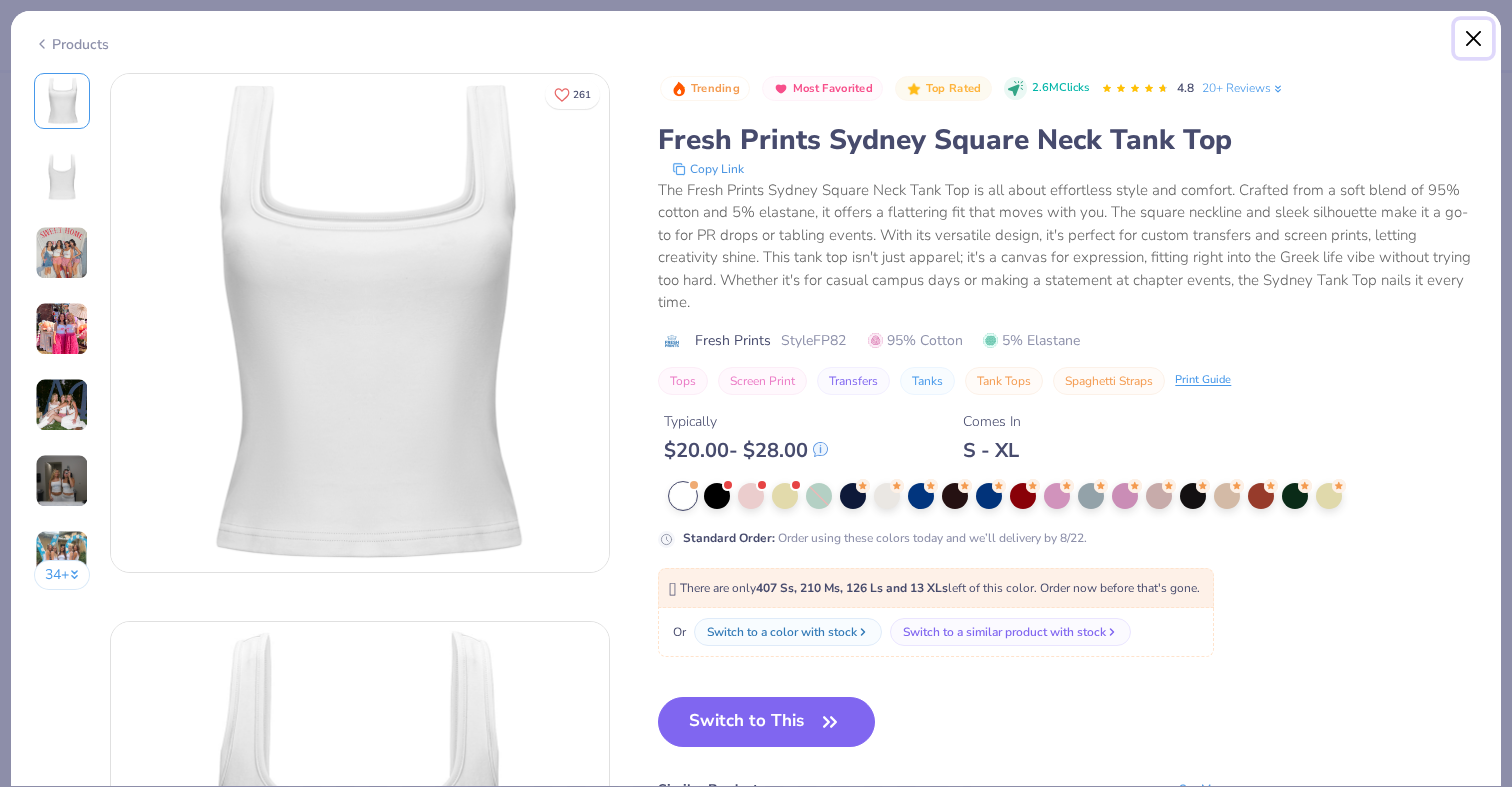click at bounding box center (1474, 39) 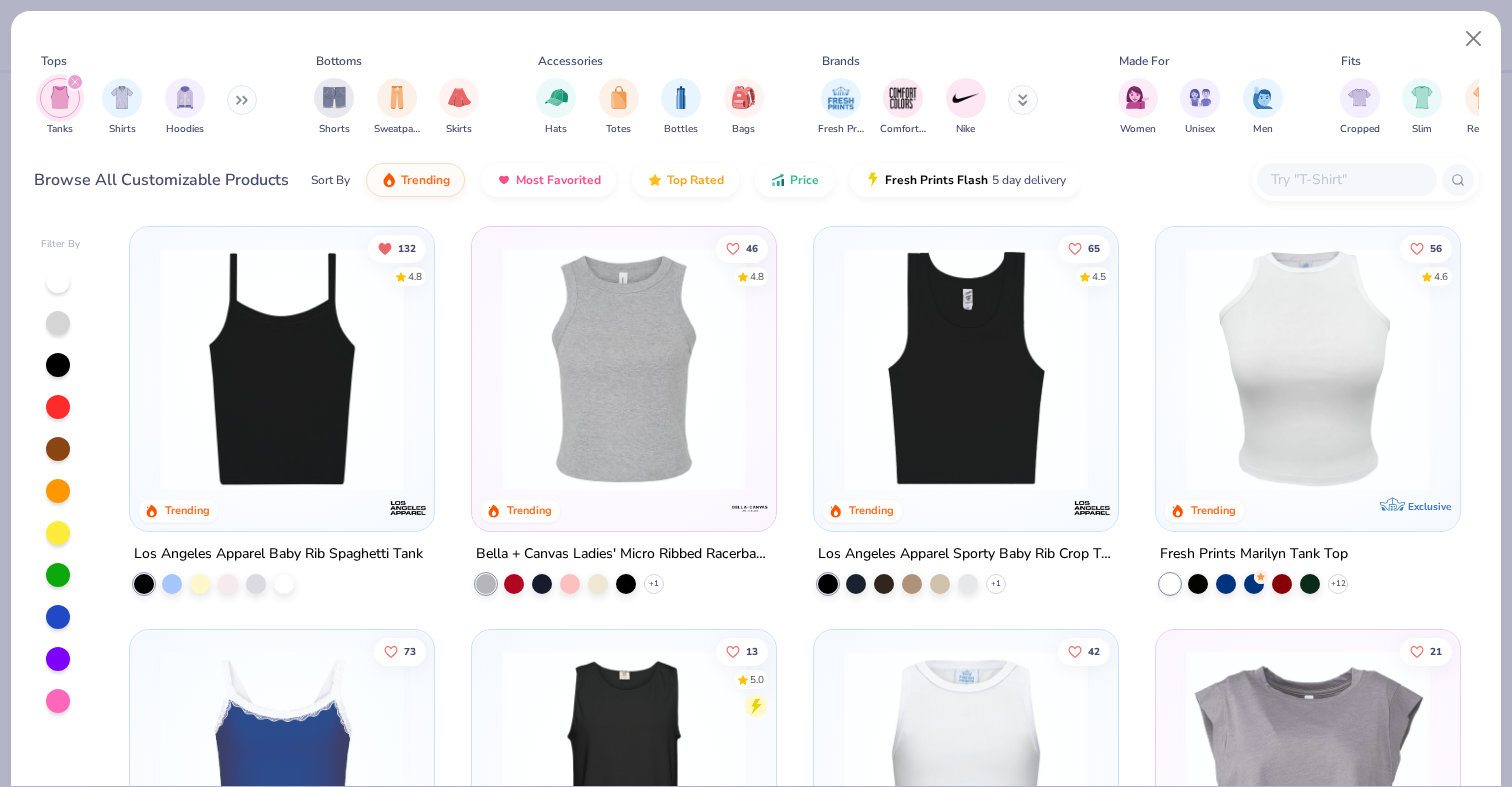scroll, scrollTop: 414, scrollLeft: 0, axis: vertical 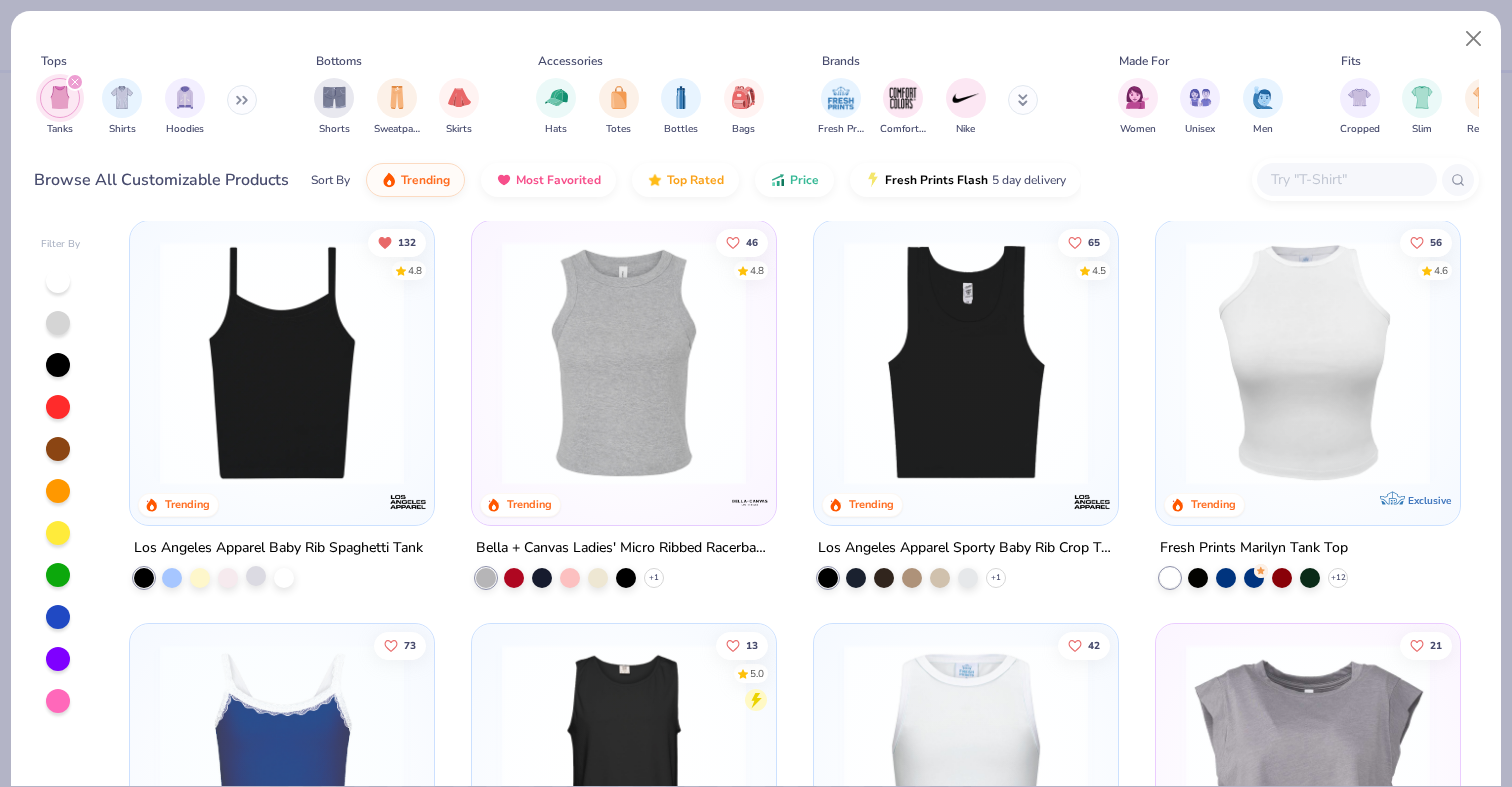 click at bounding box center [256, 575] 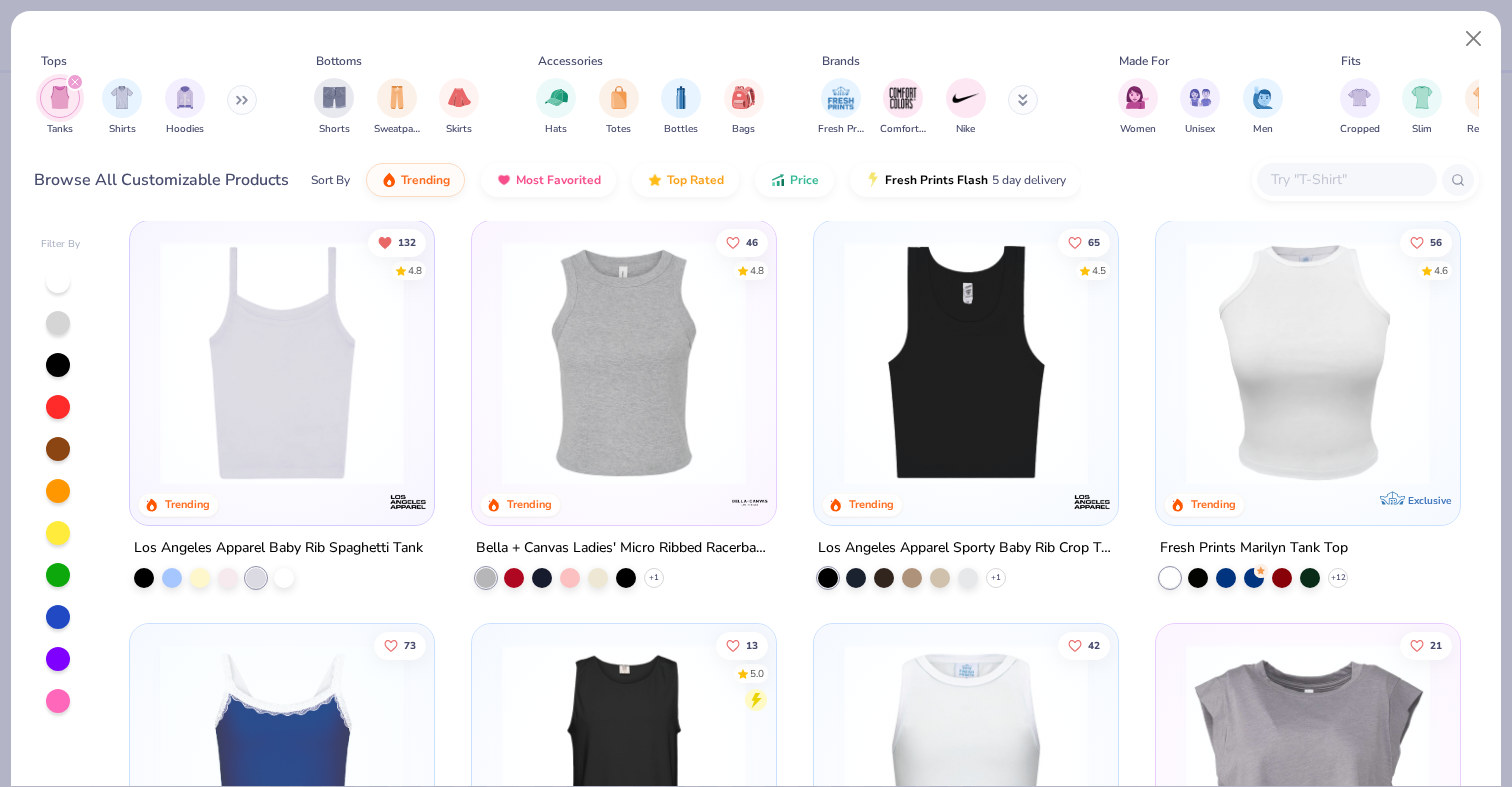 click at bounding box center (58, 323) 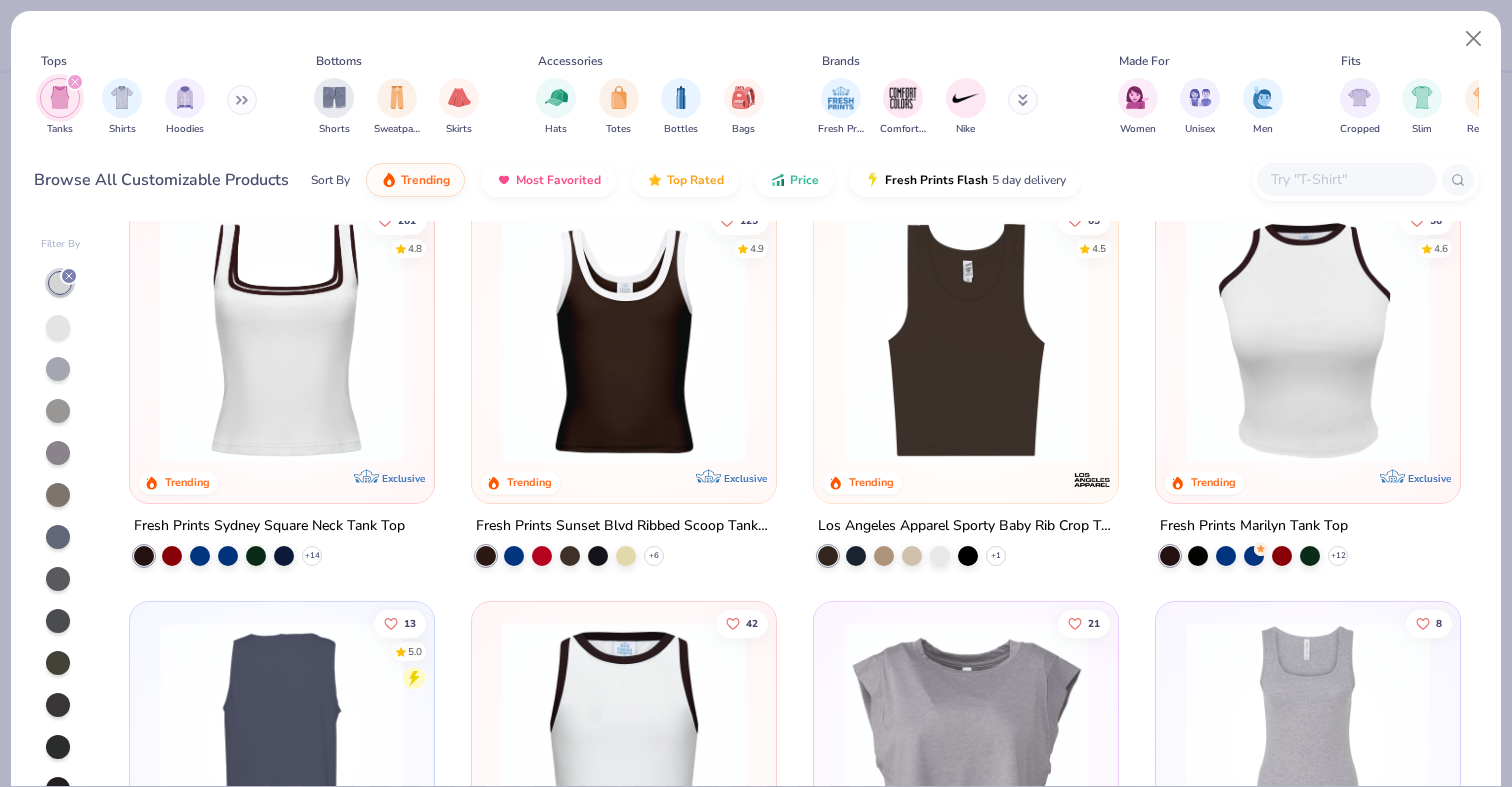 scroll, scrollTop: 0, scrollLeft: 0, axis: both 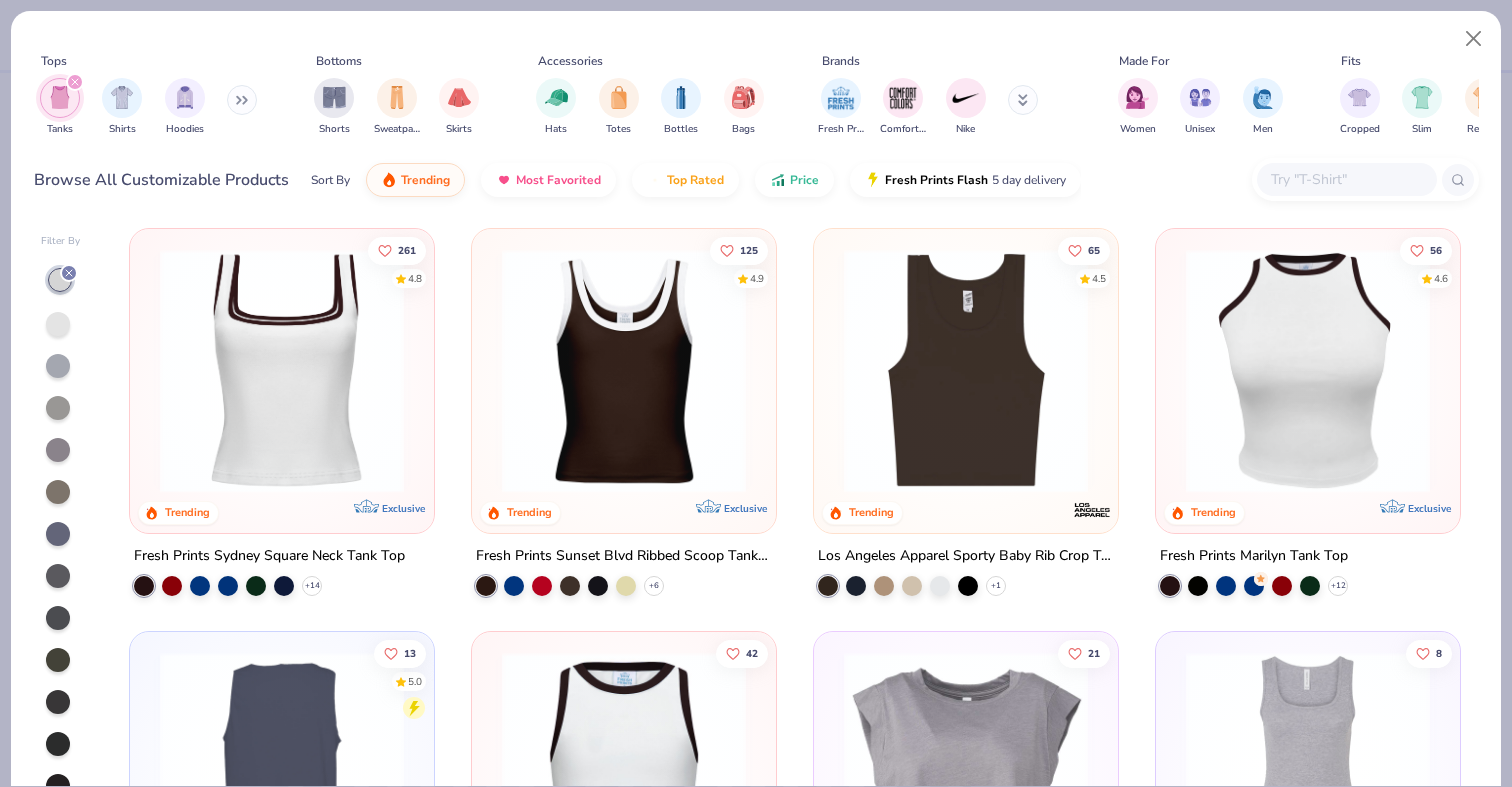 click at bounding box center [624, 371] 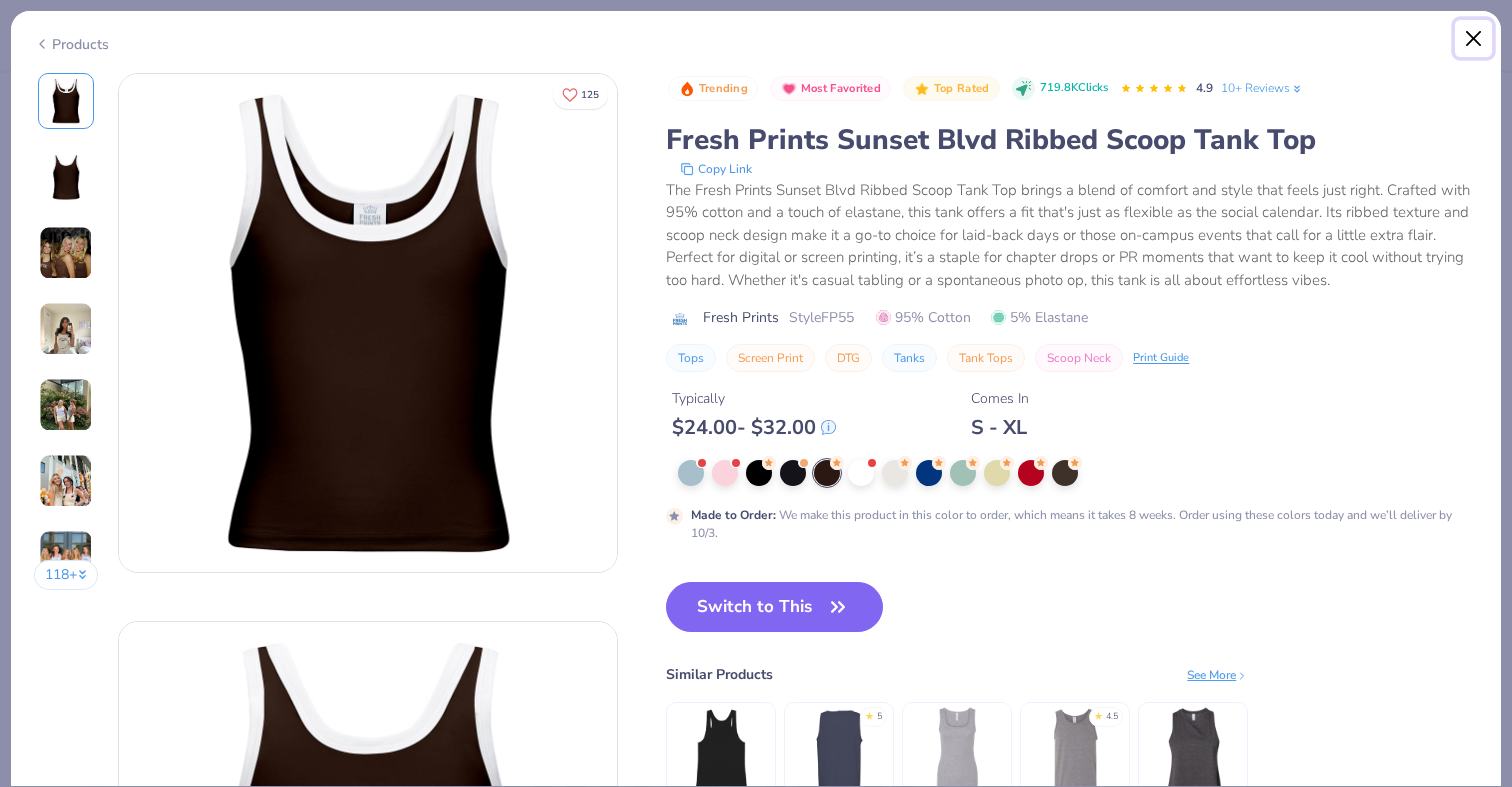 click at bounding box center (1474, 39) 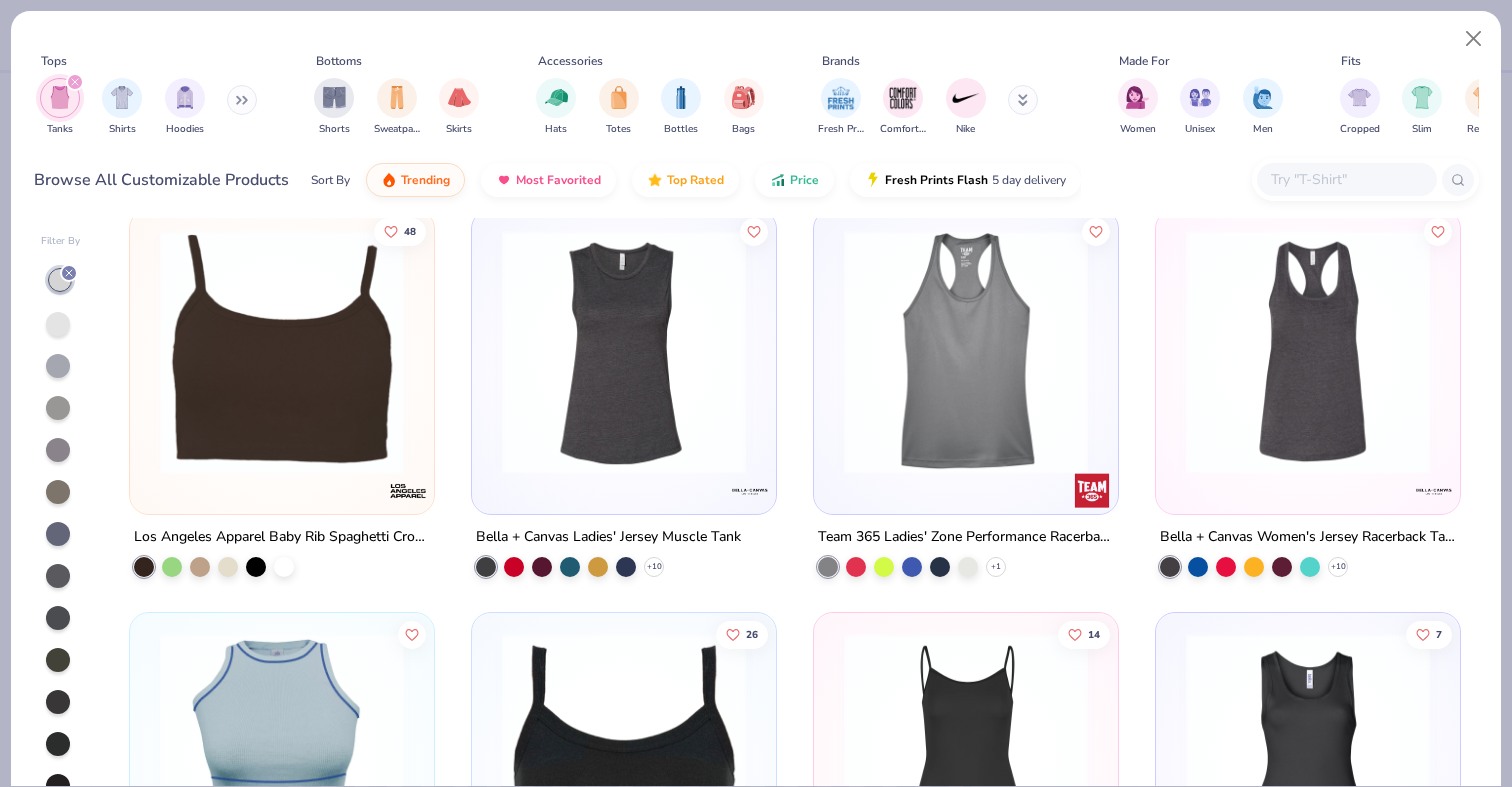 scroll, scrollTop: 0, scrollLeft: 0, axis: both 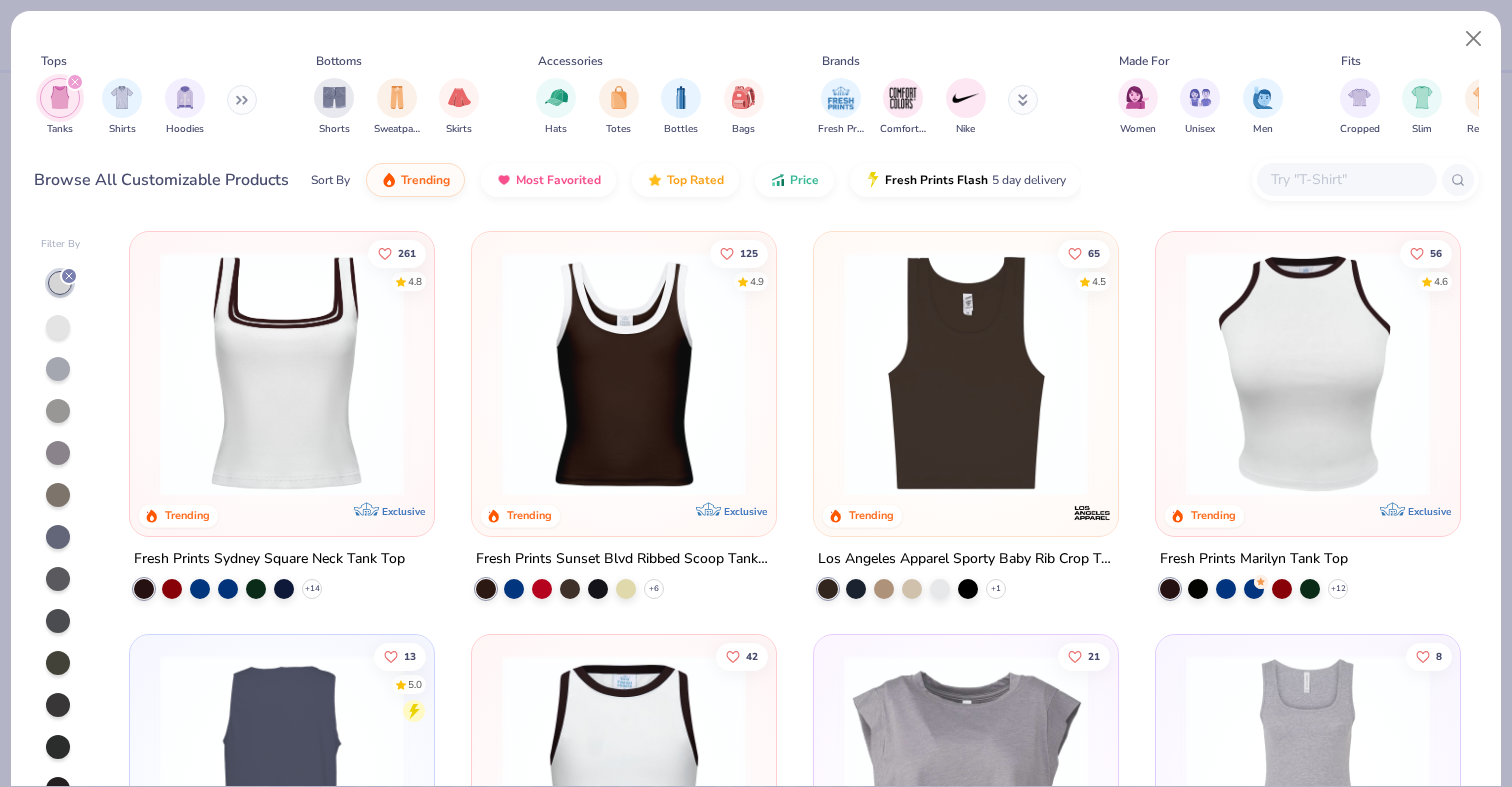 click 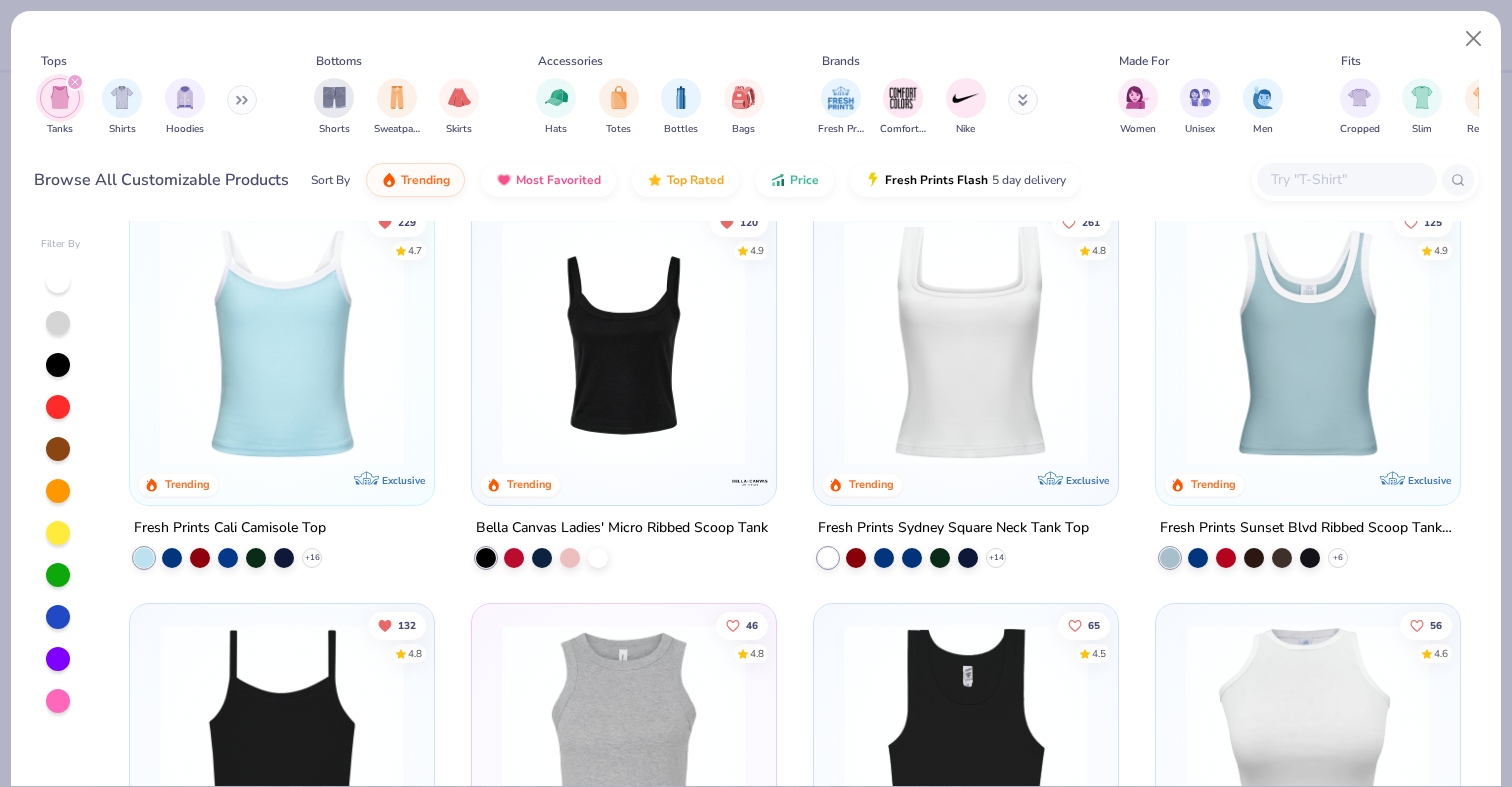 scroll, scrollTop: 44, scrollLeft: 0, axis: vertical 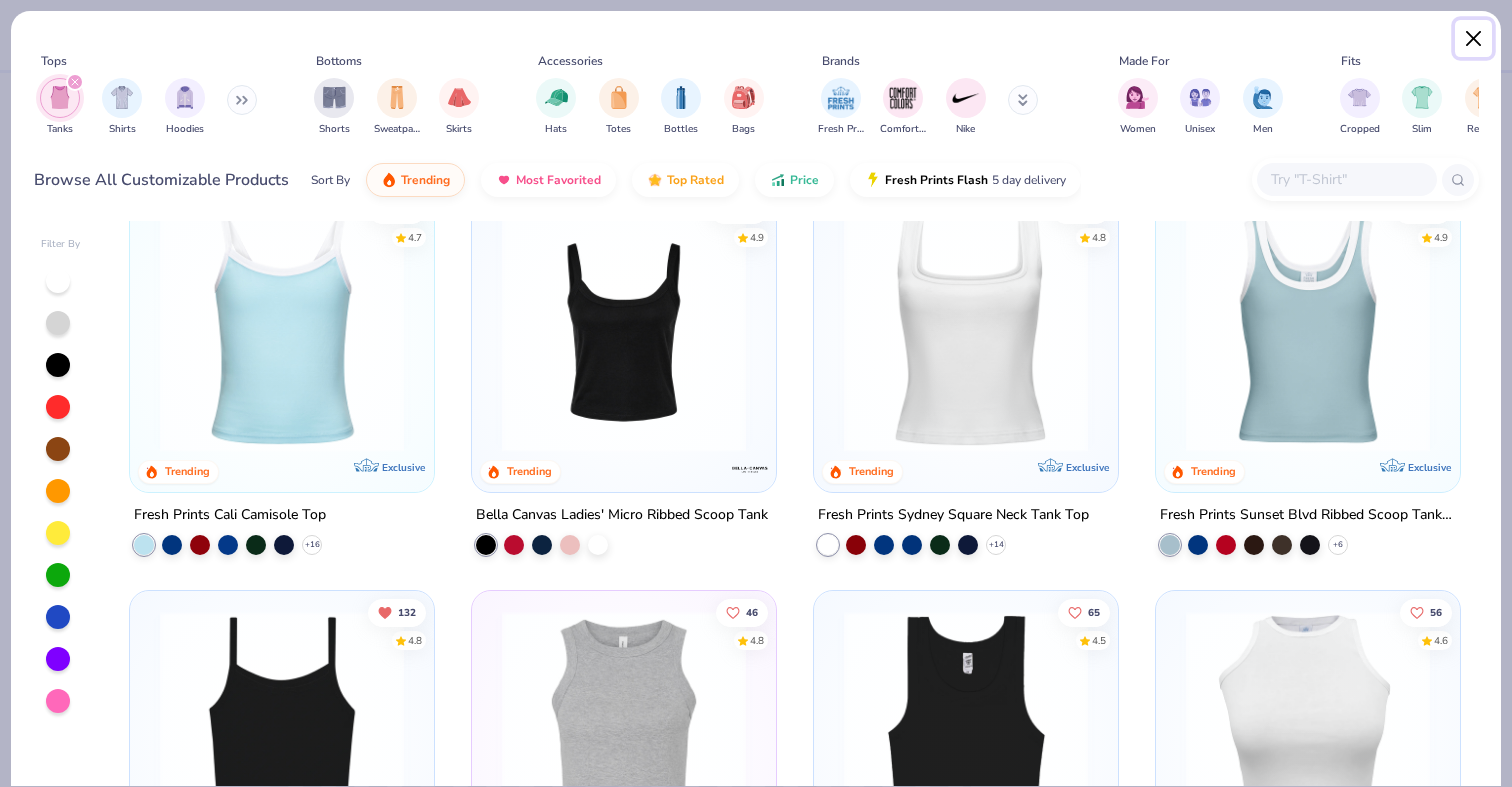click at bounding box center (1474, 39) 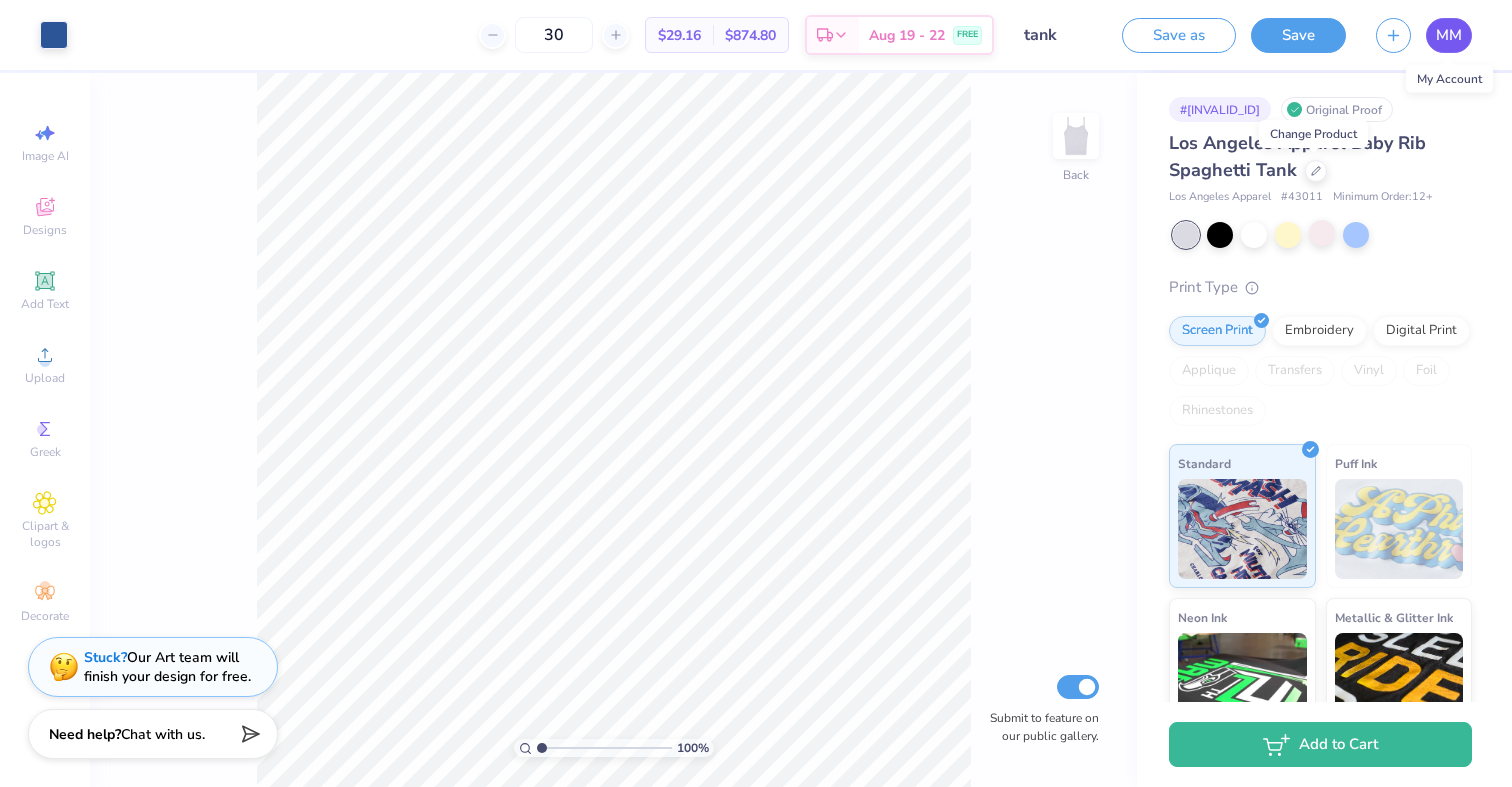 click on "MM" at bounding box center [1449, 35] 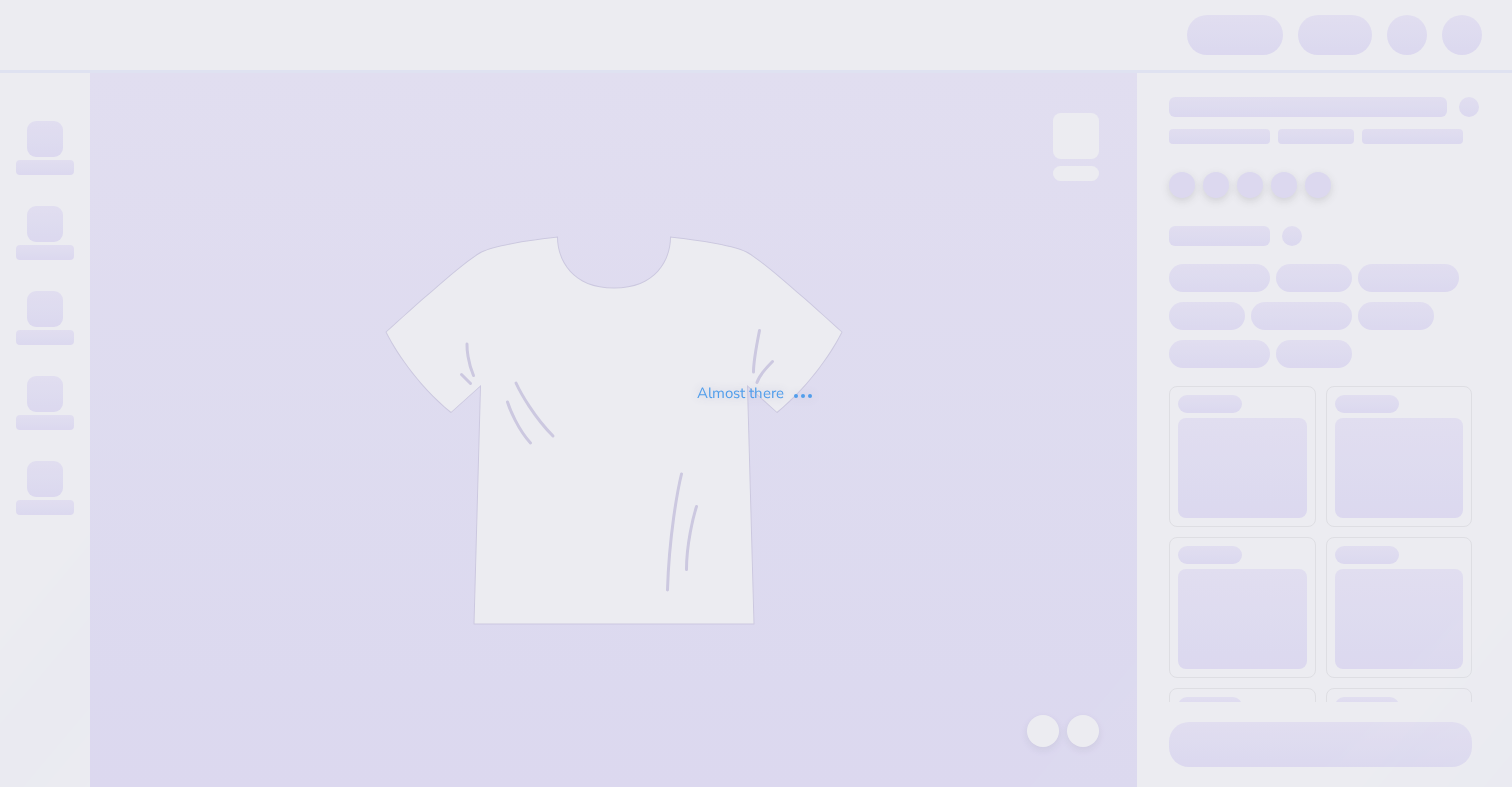 scroll, scrollTop: 0, scrollLeft: 0, axis: both 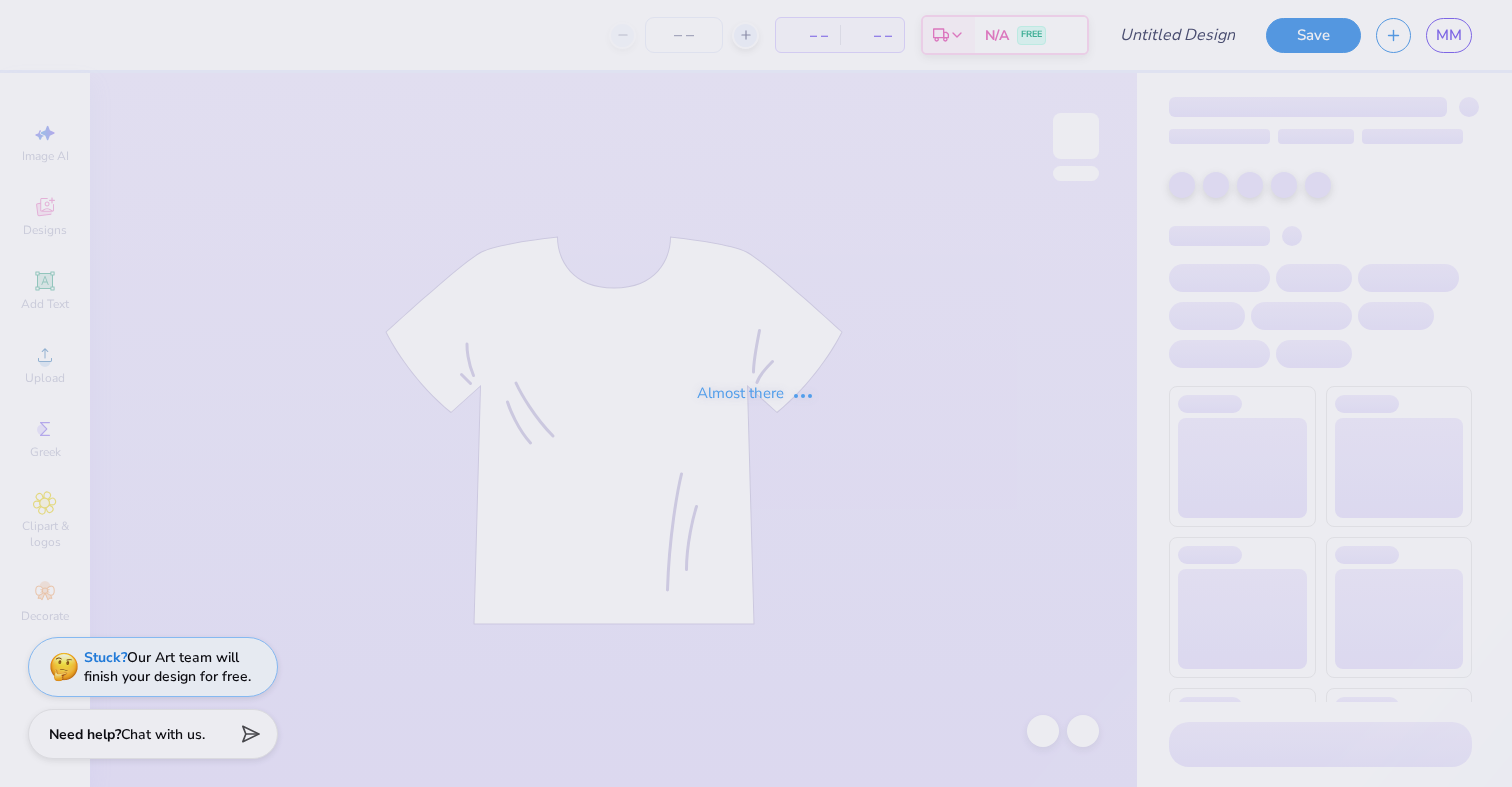 type on "tank" 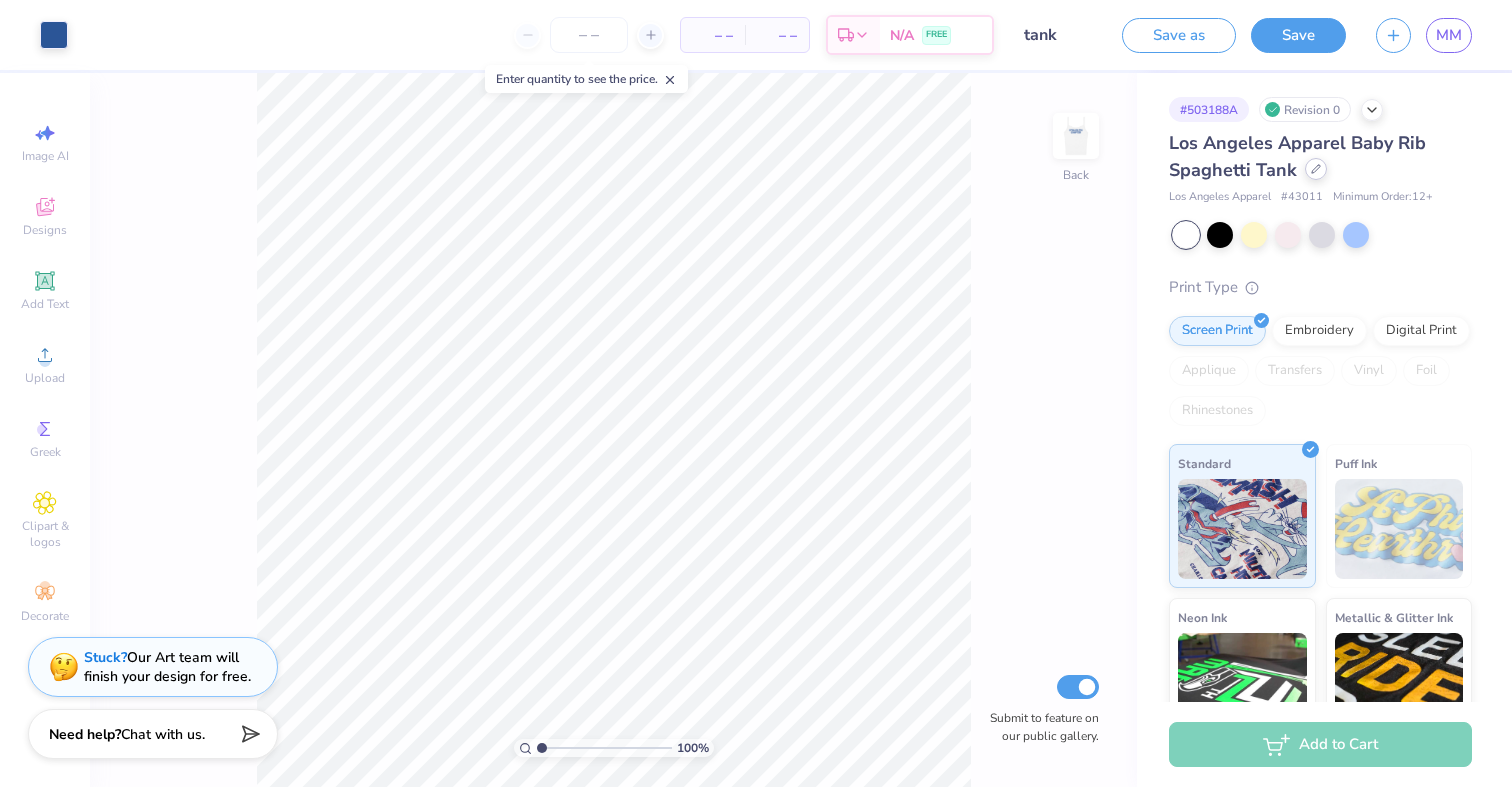 click 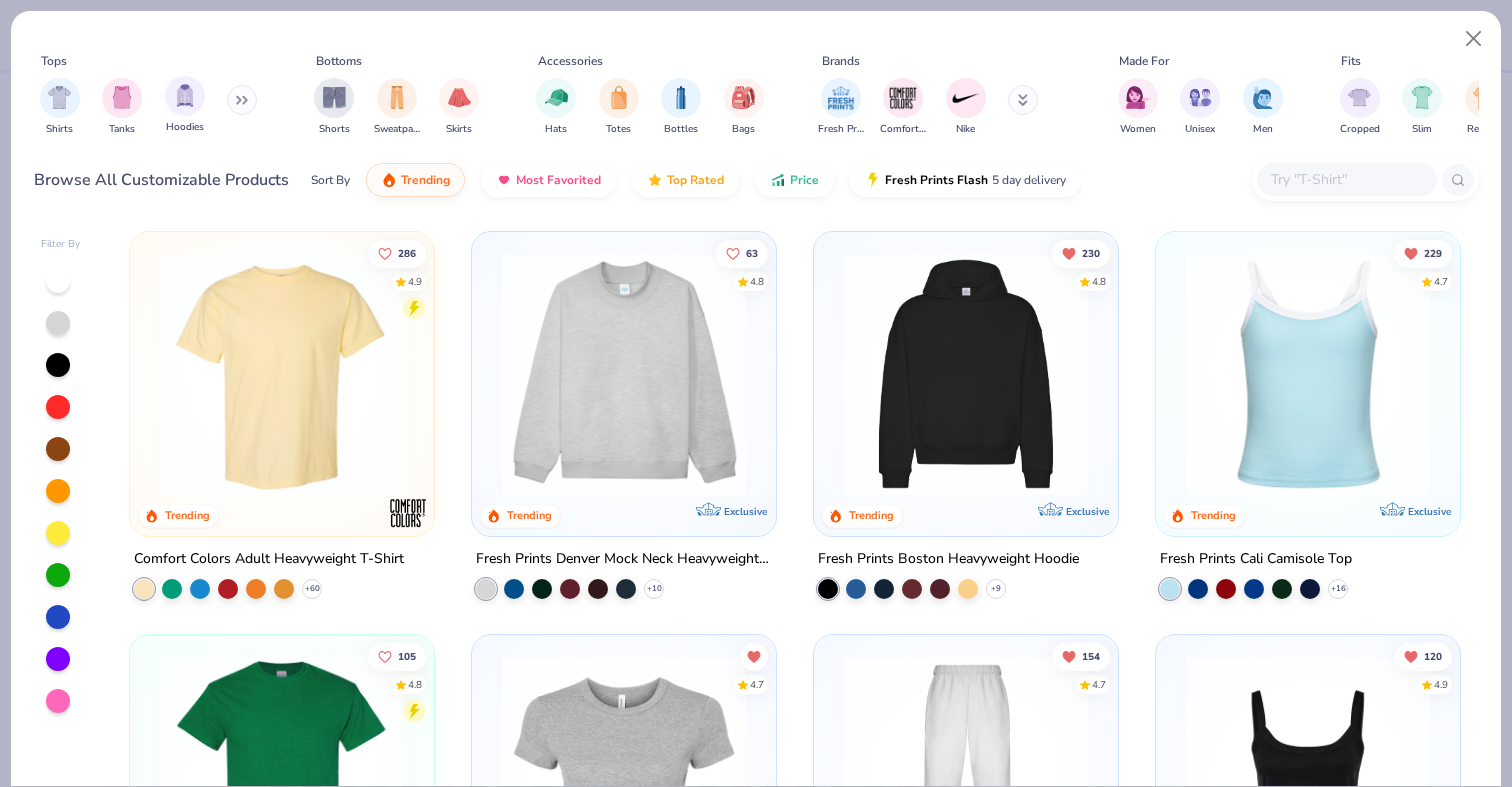 click on "Hoodies" at bounding box center [185, 105] 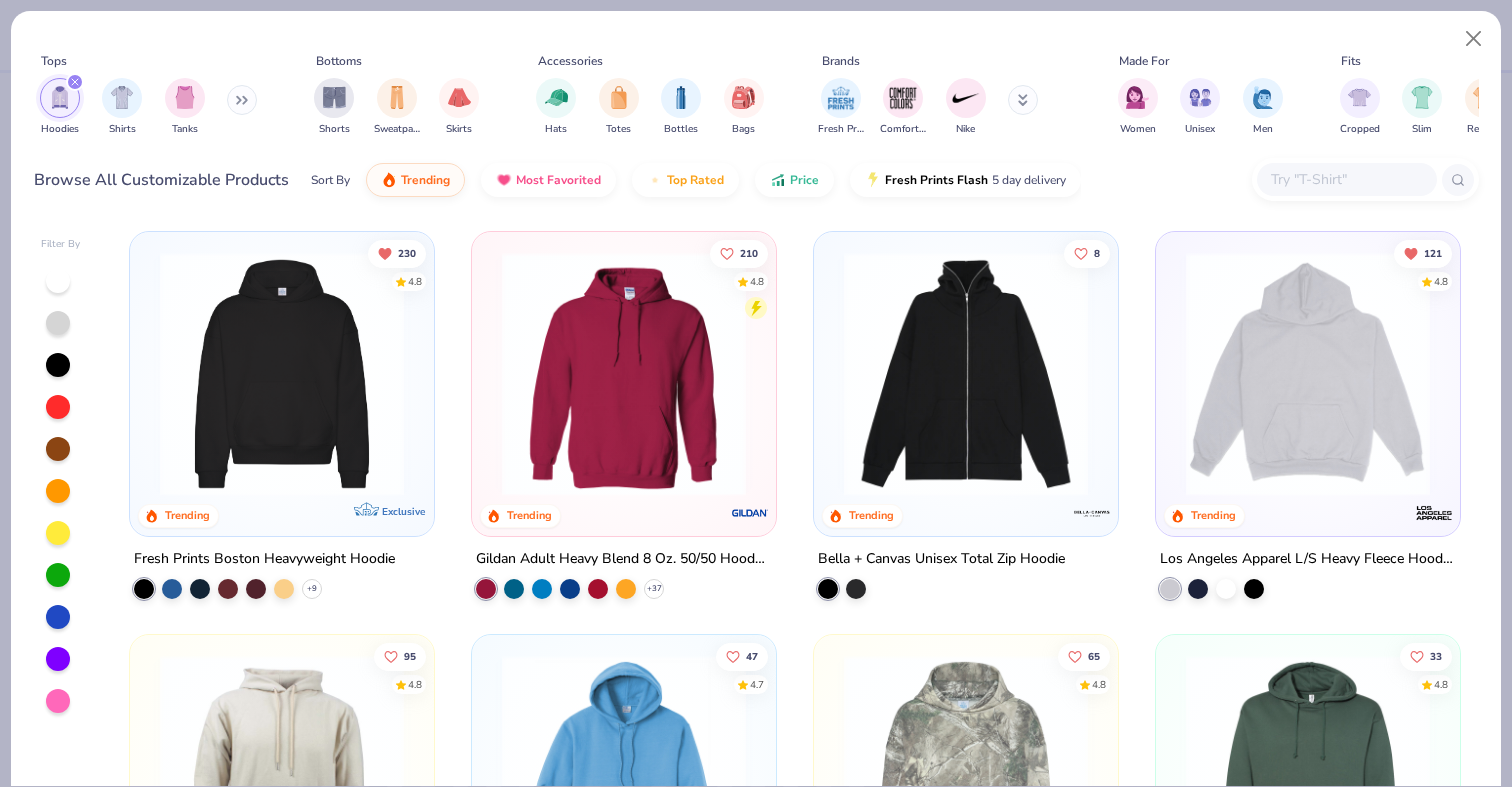 click at bounding box center (282, 374) 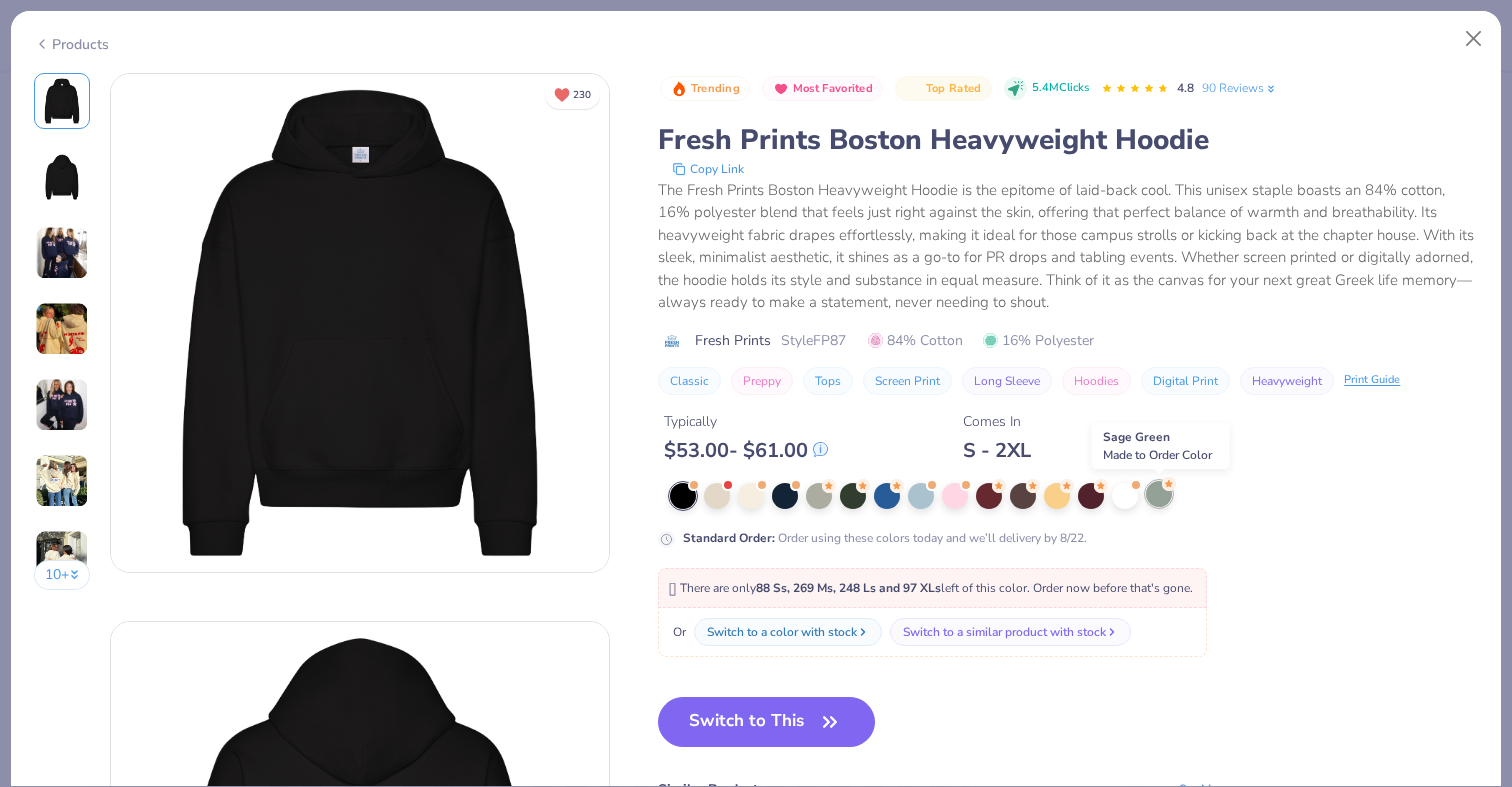 click at bounding box center [1159, 494] 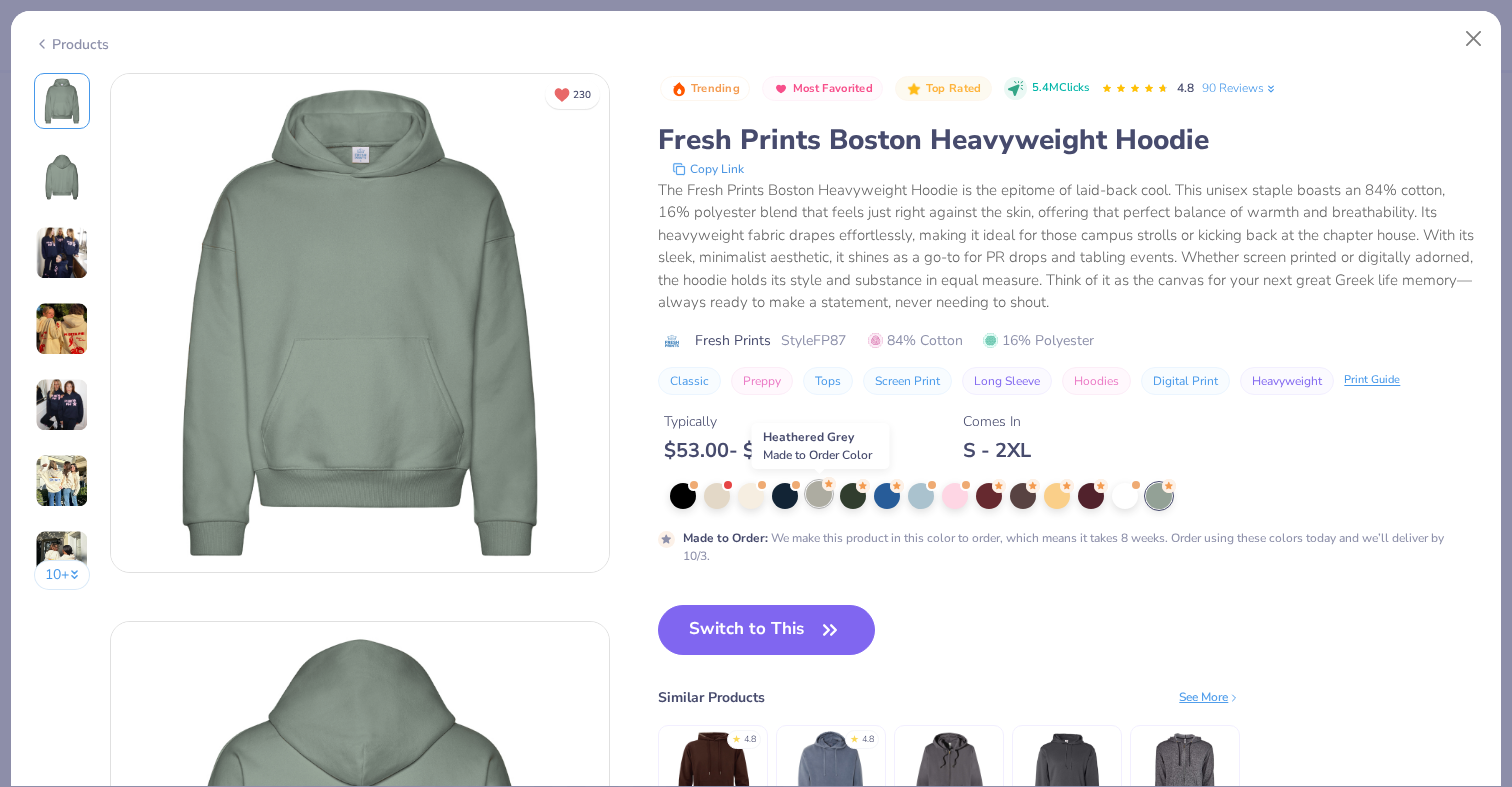 click at bounding box center (819, 494) 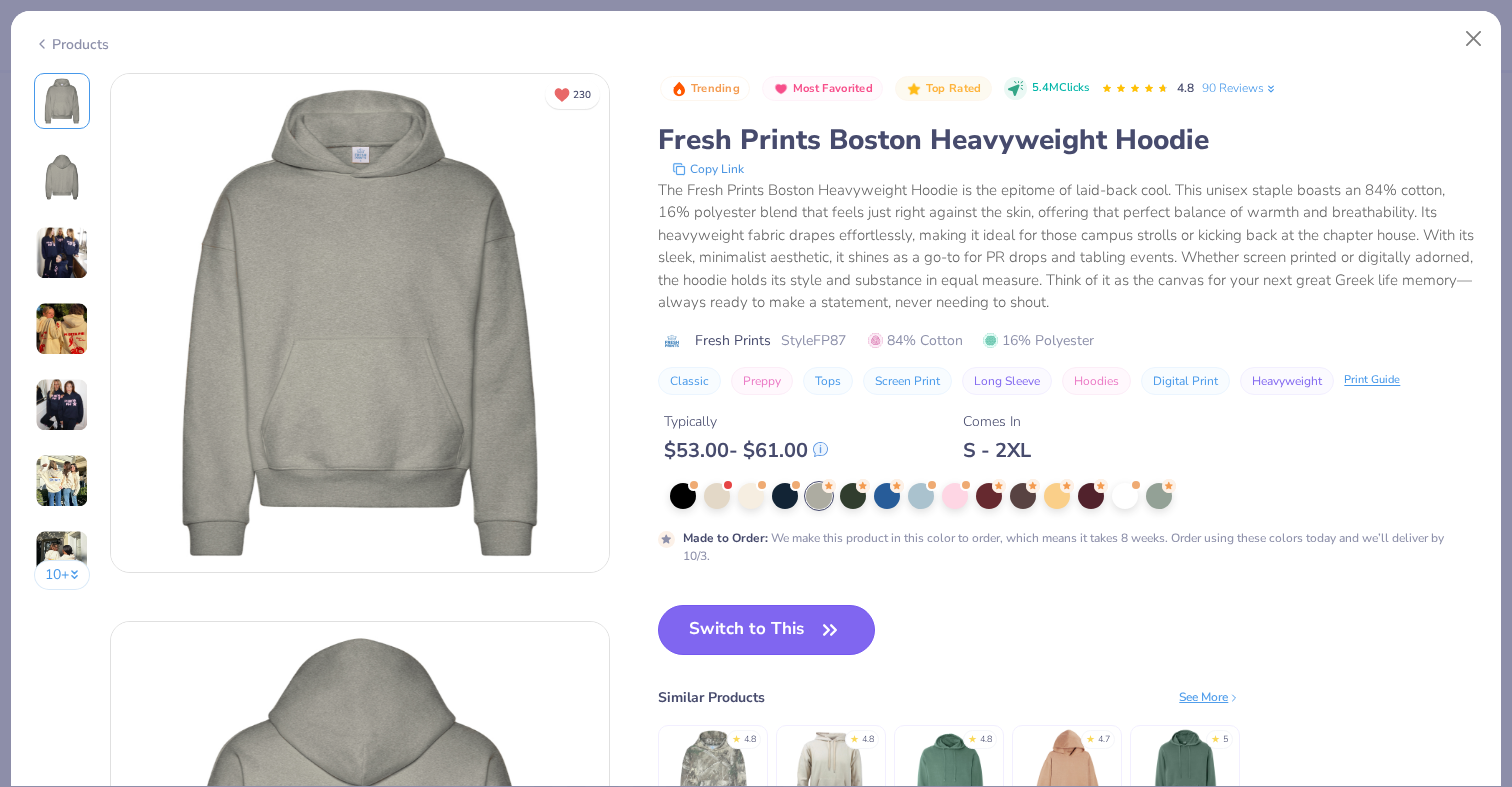 click on "Switch to This" at bounding box center (766, 630) 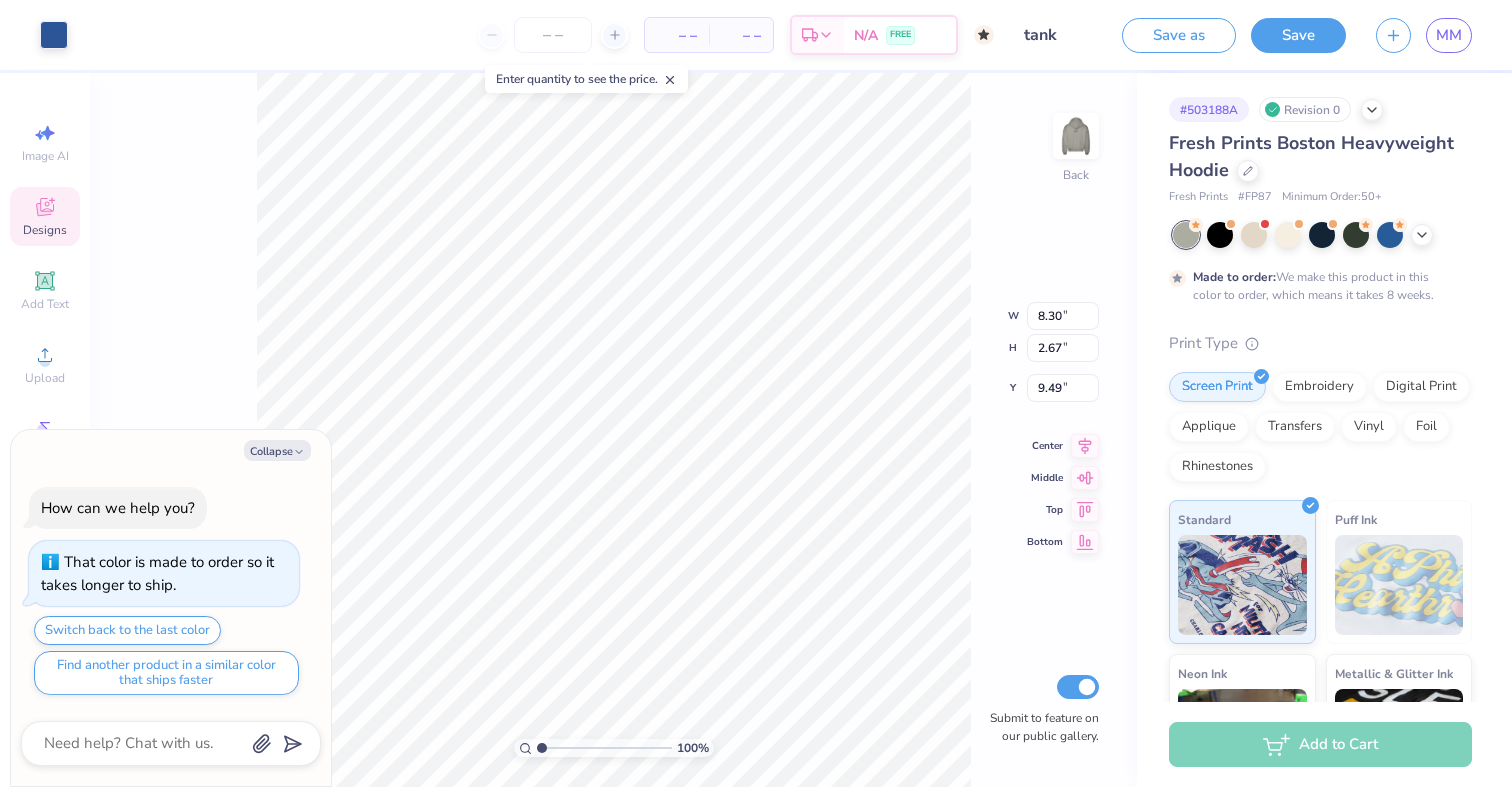 type on "x" 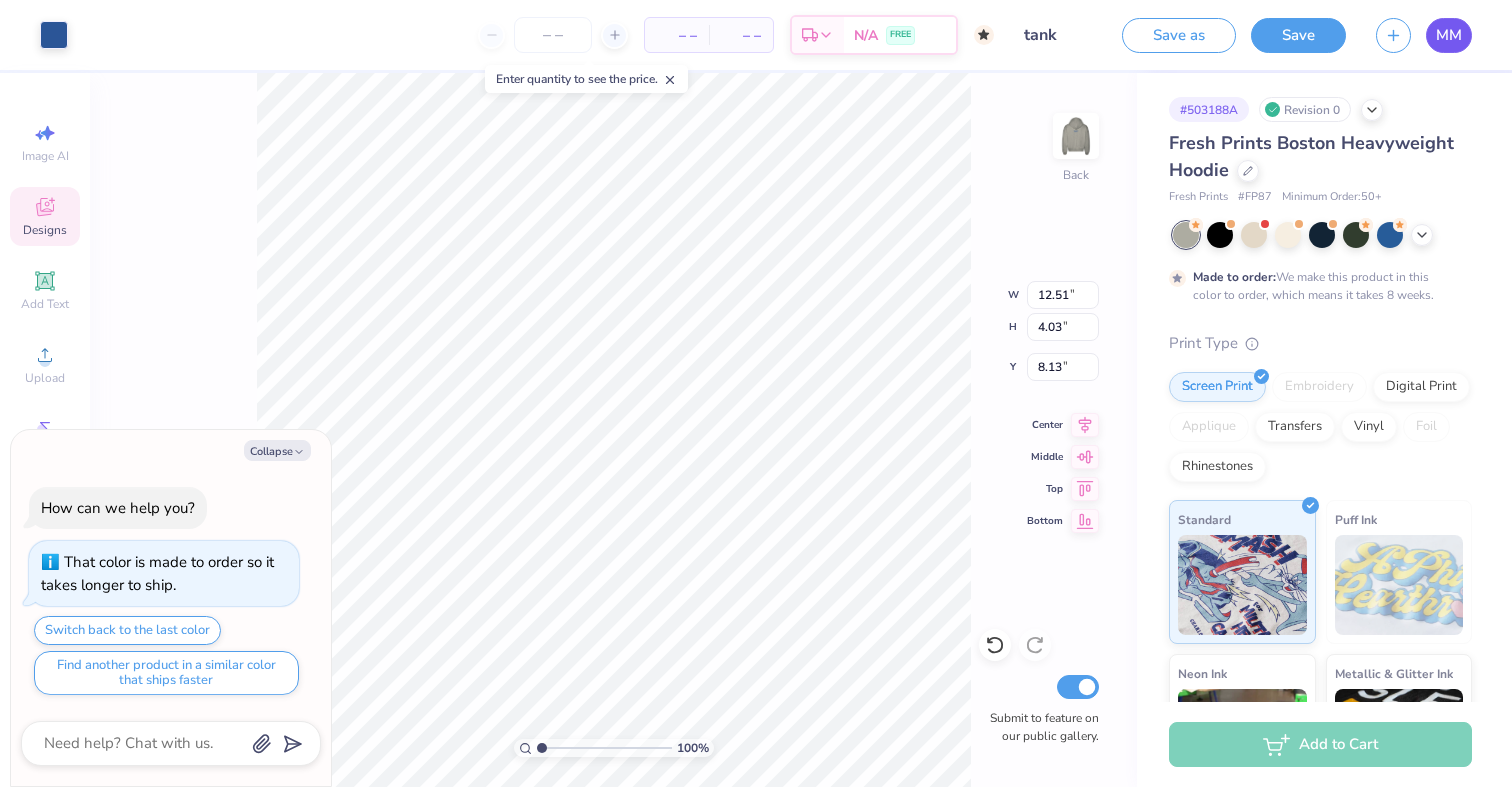click on "MM" at bounding box center (1449, 35) 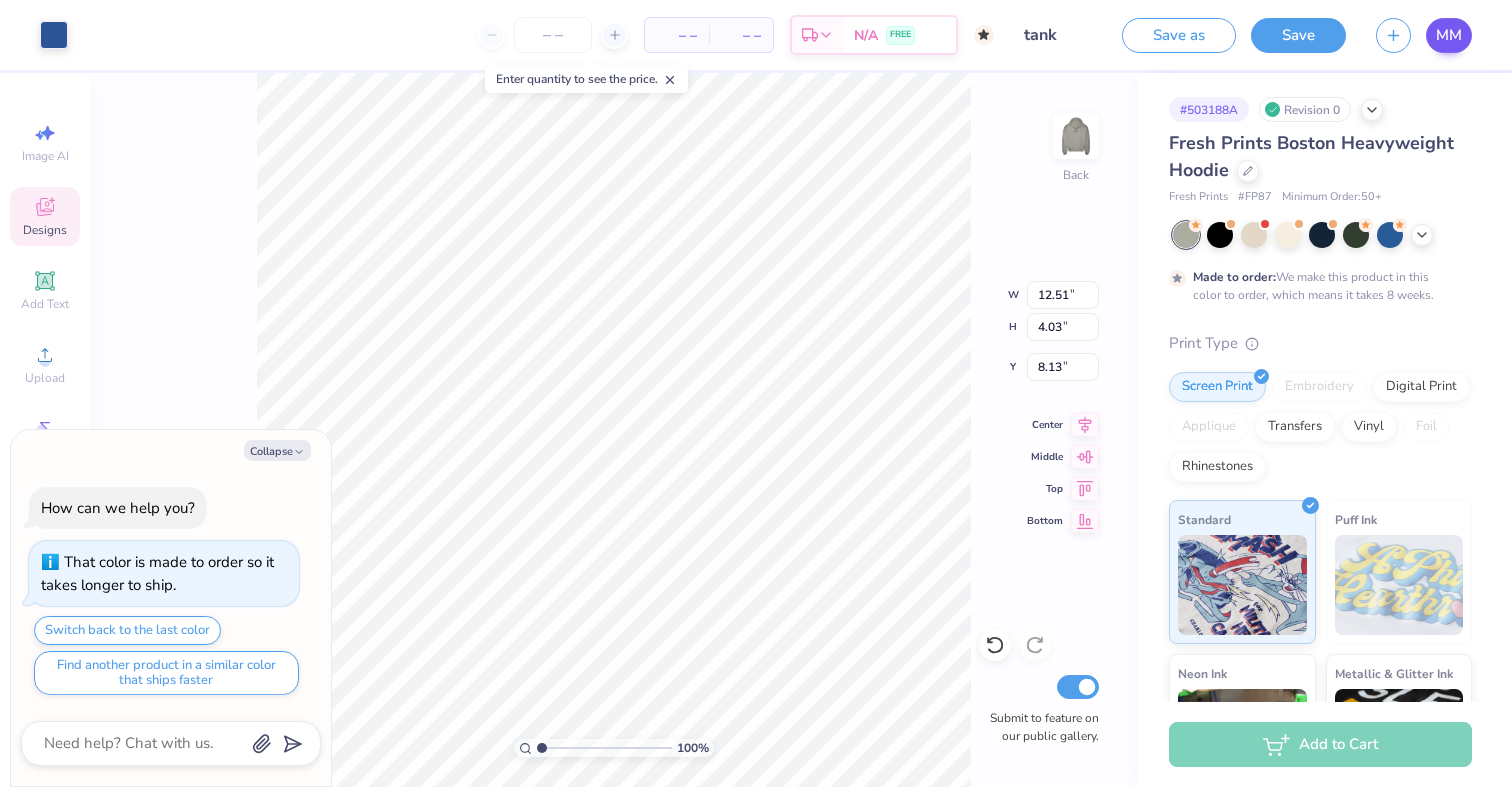 type on "x" 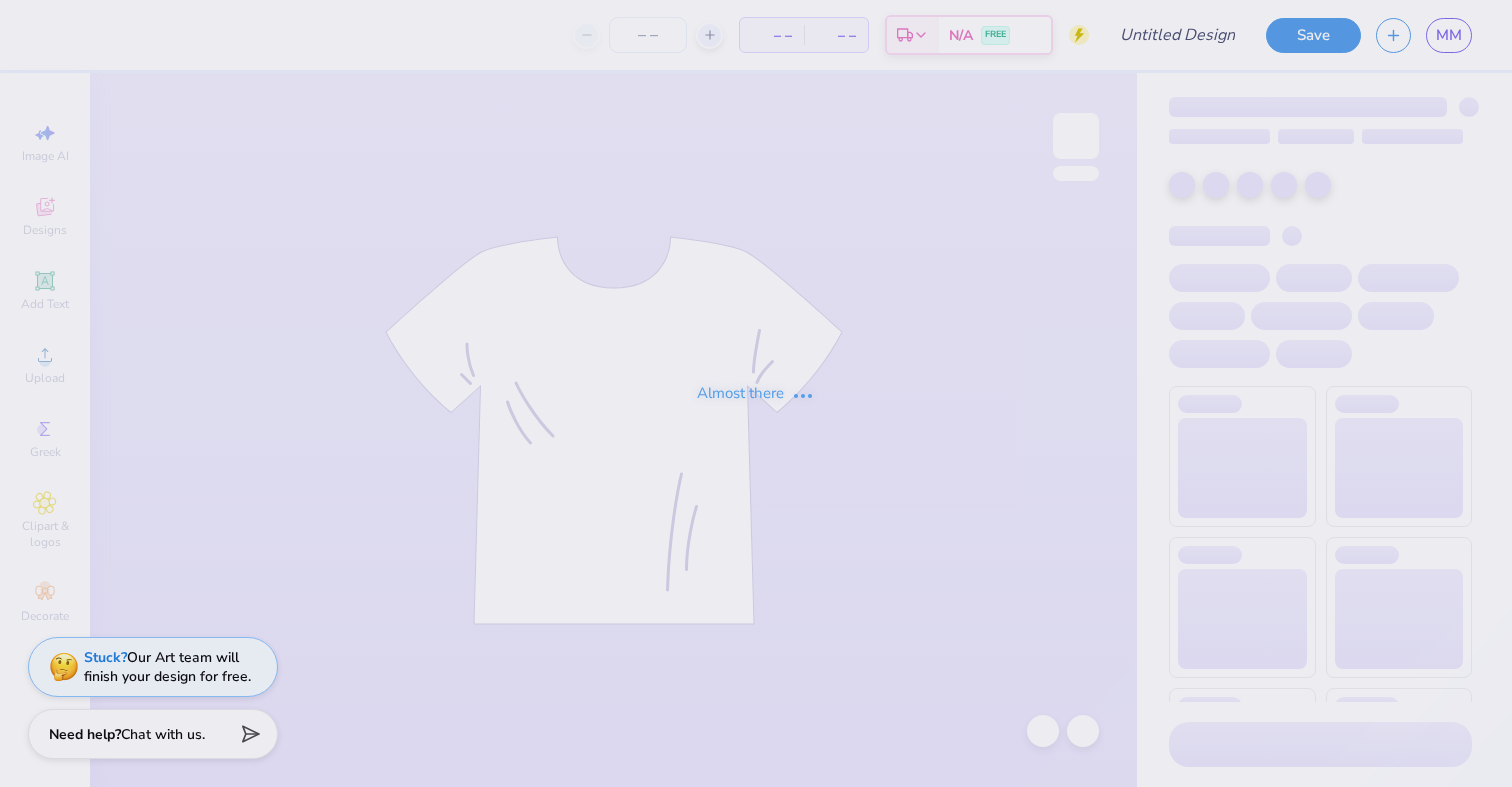 scroll, scrollTop: 0, scrollLeft: 0, axis: both 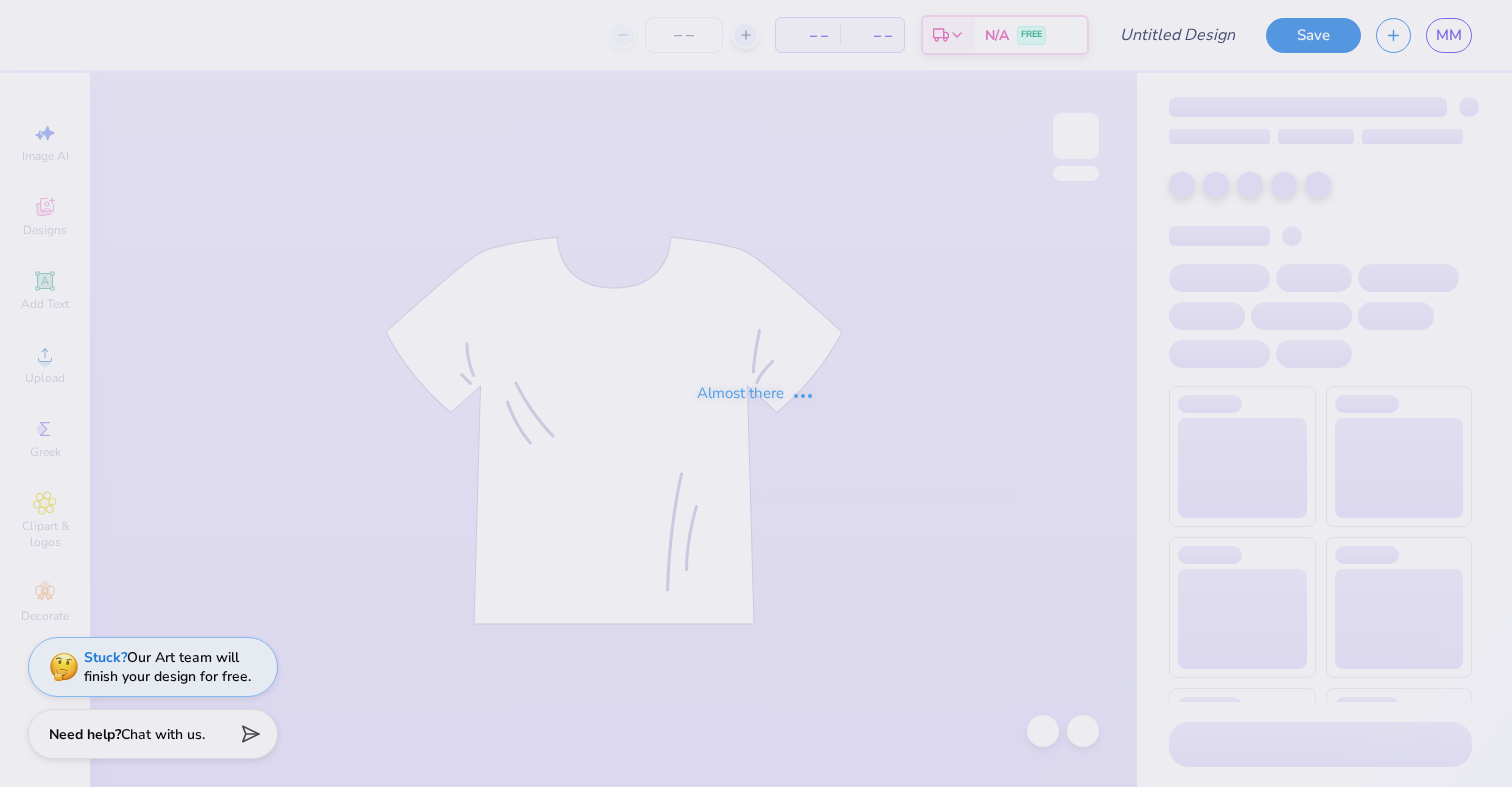 type on "I heart sig delt" 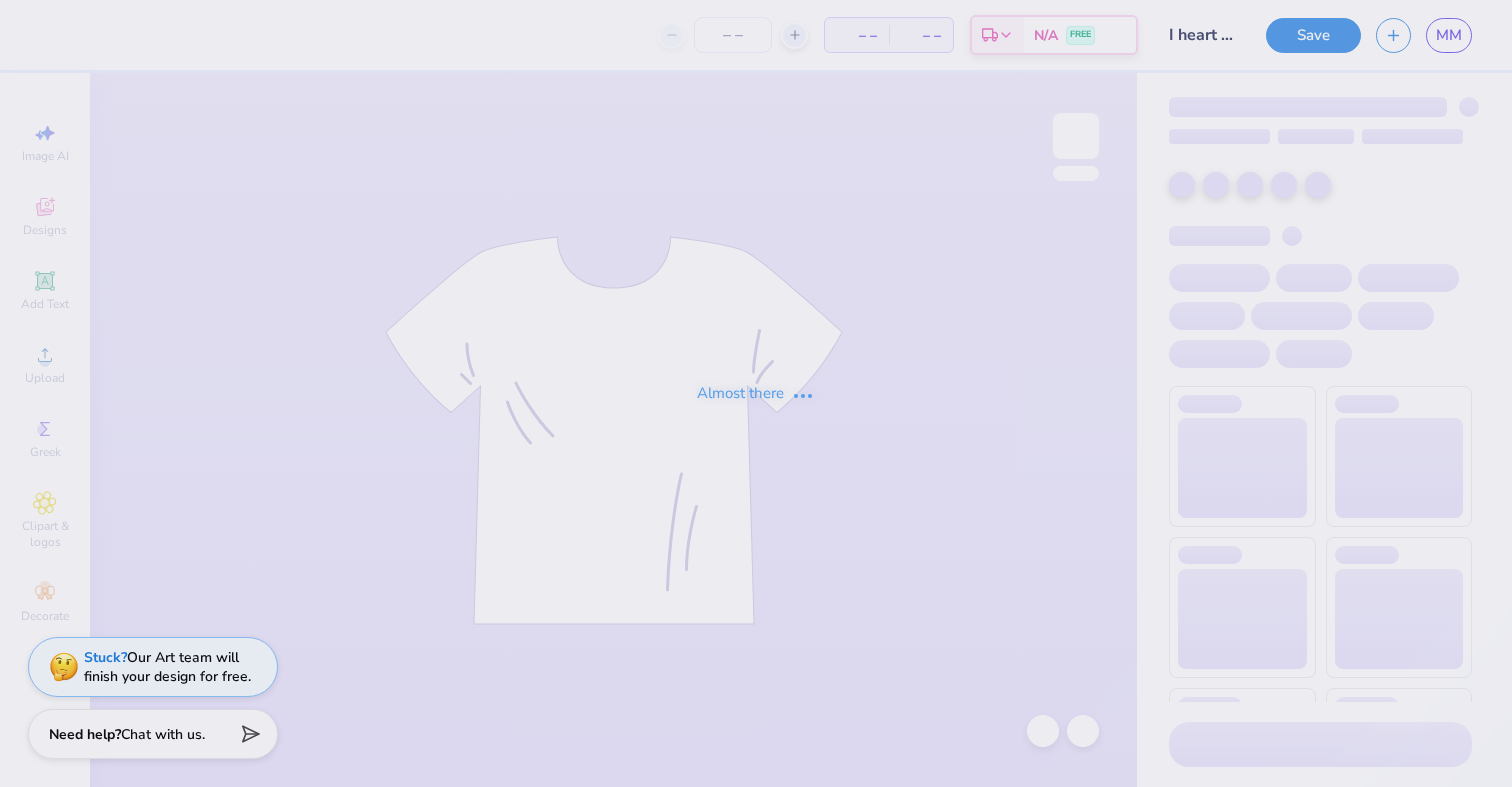 type on "200" 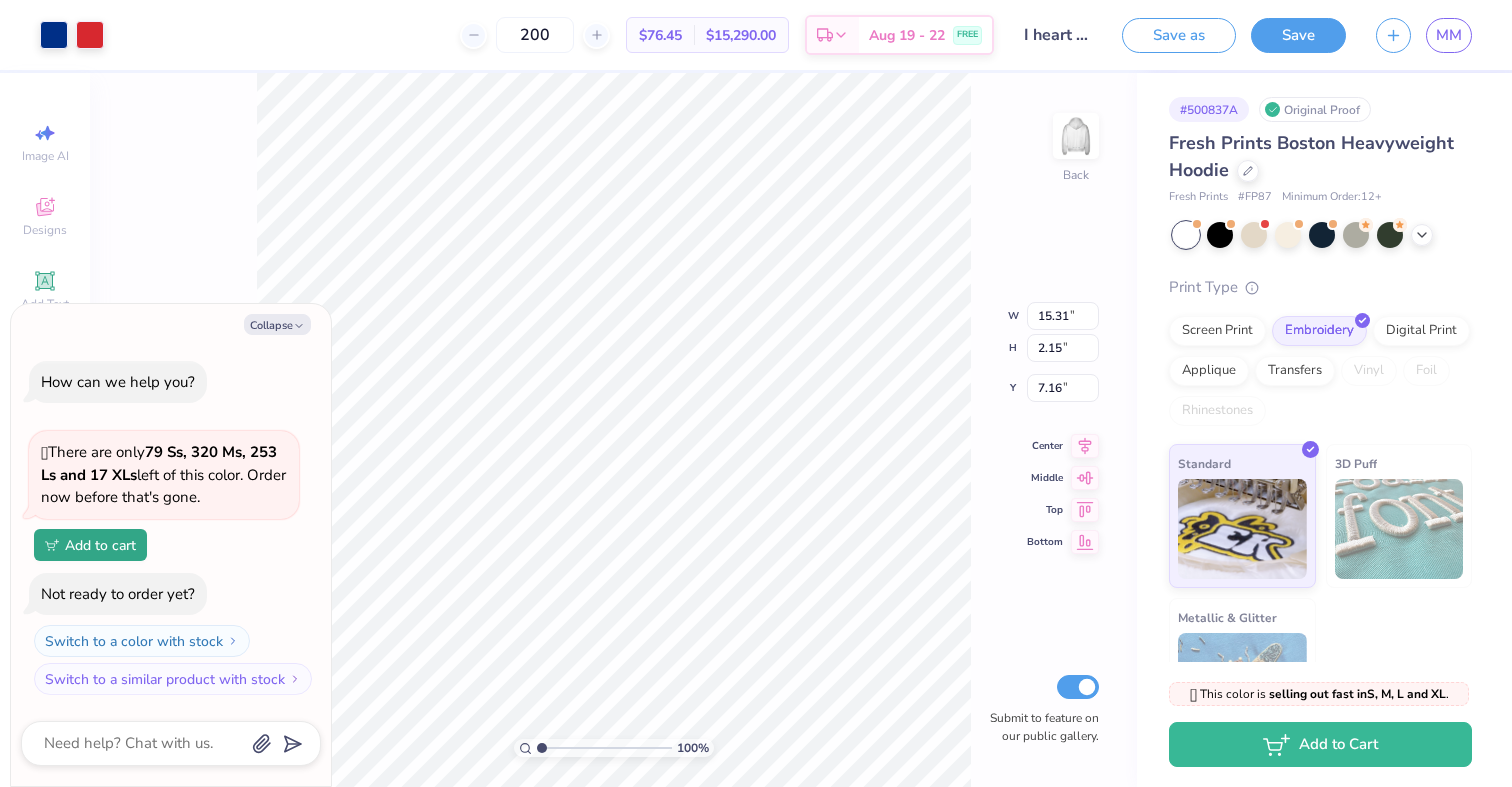 type on "x" 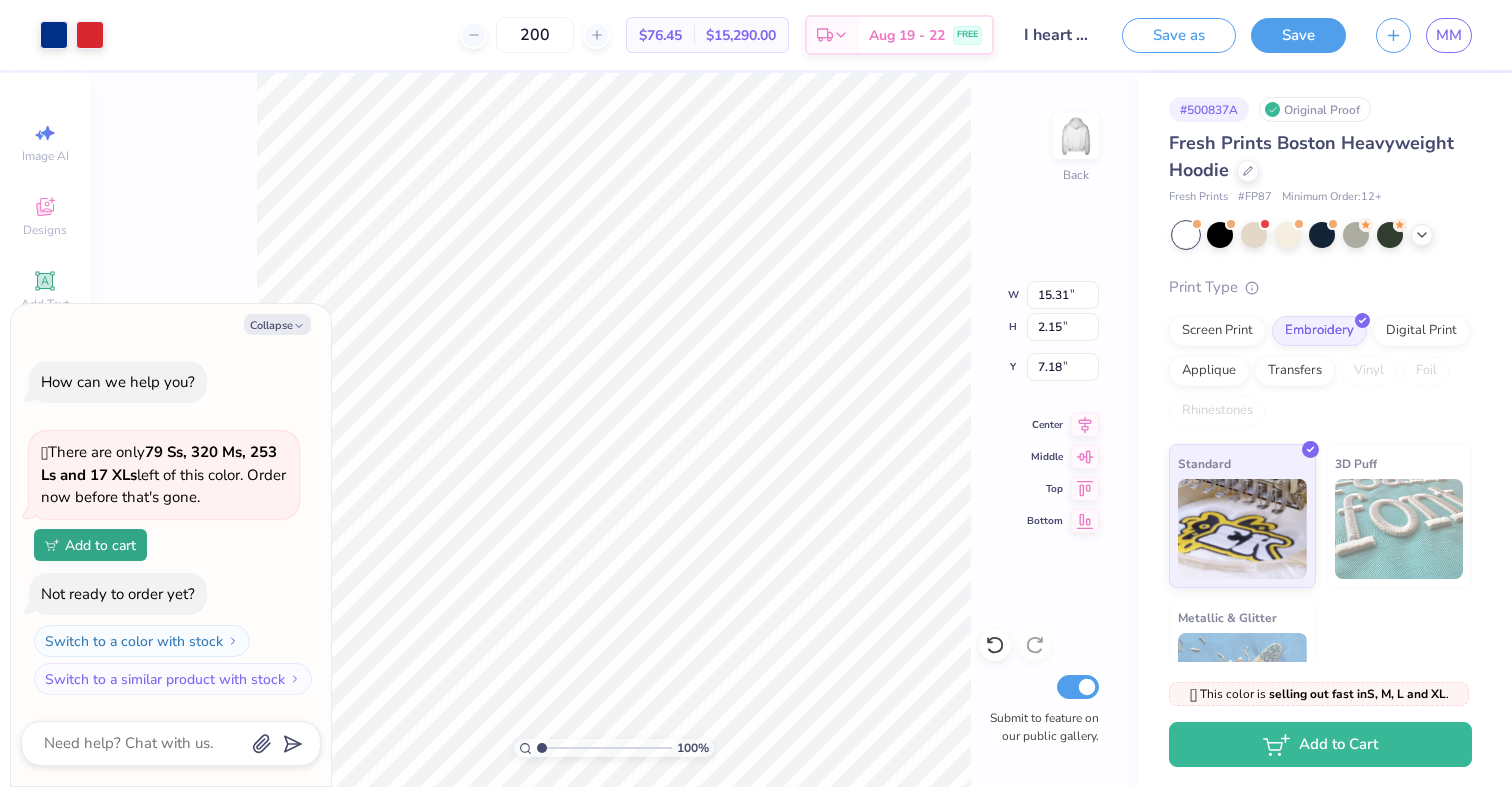type on "x" 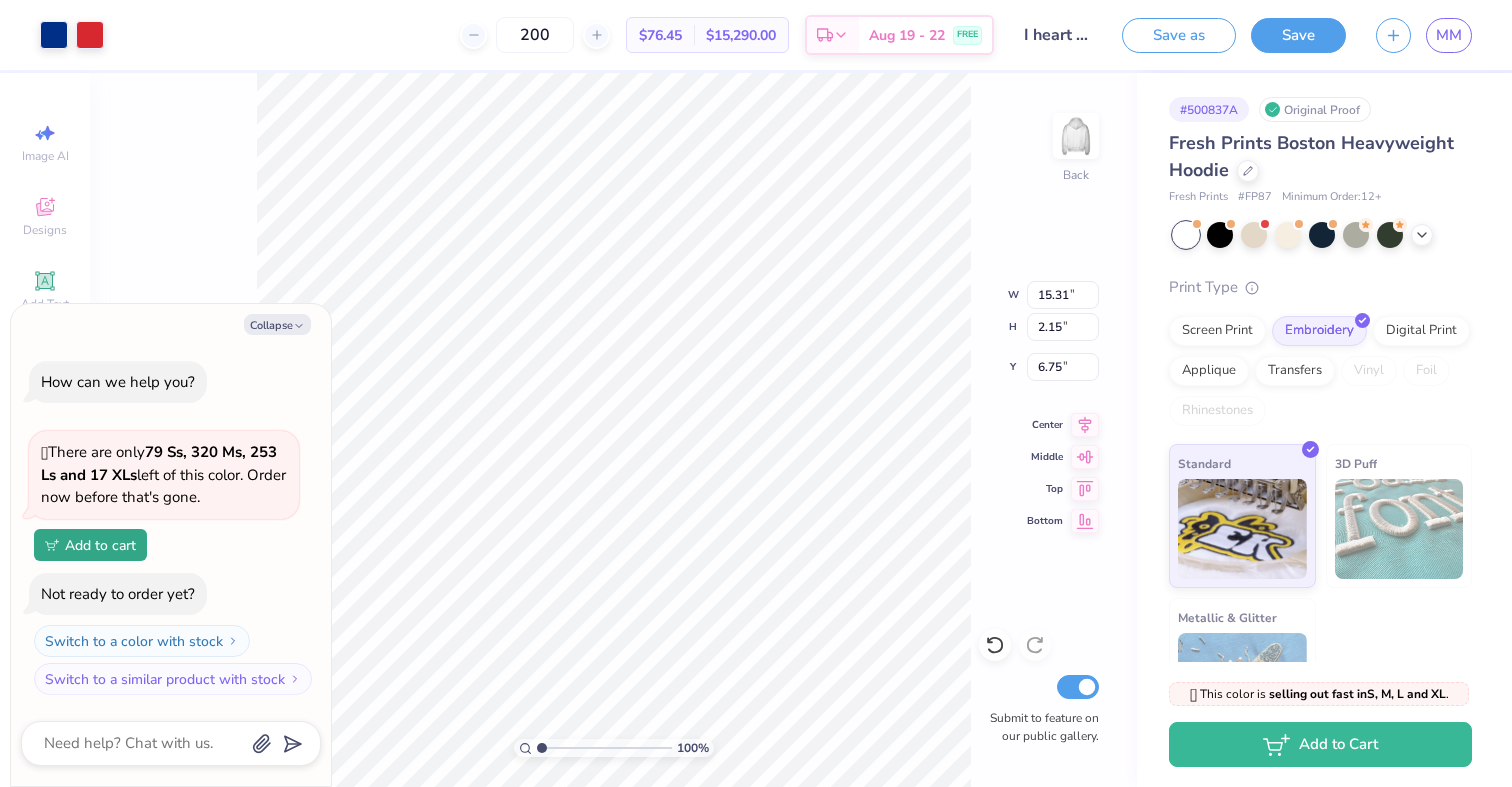 type on "x" 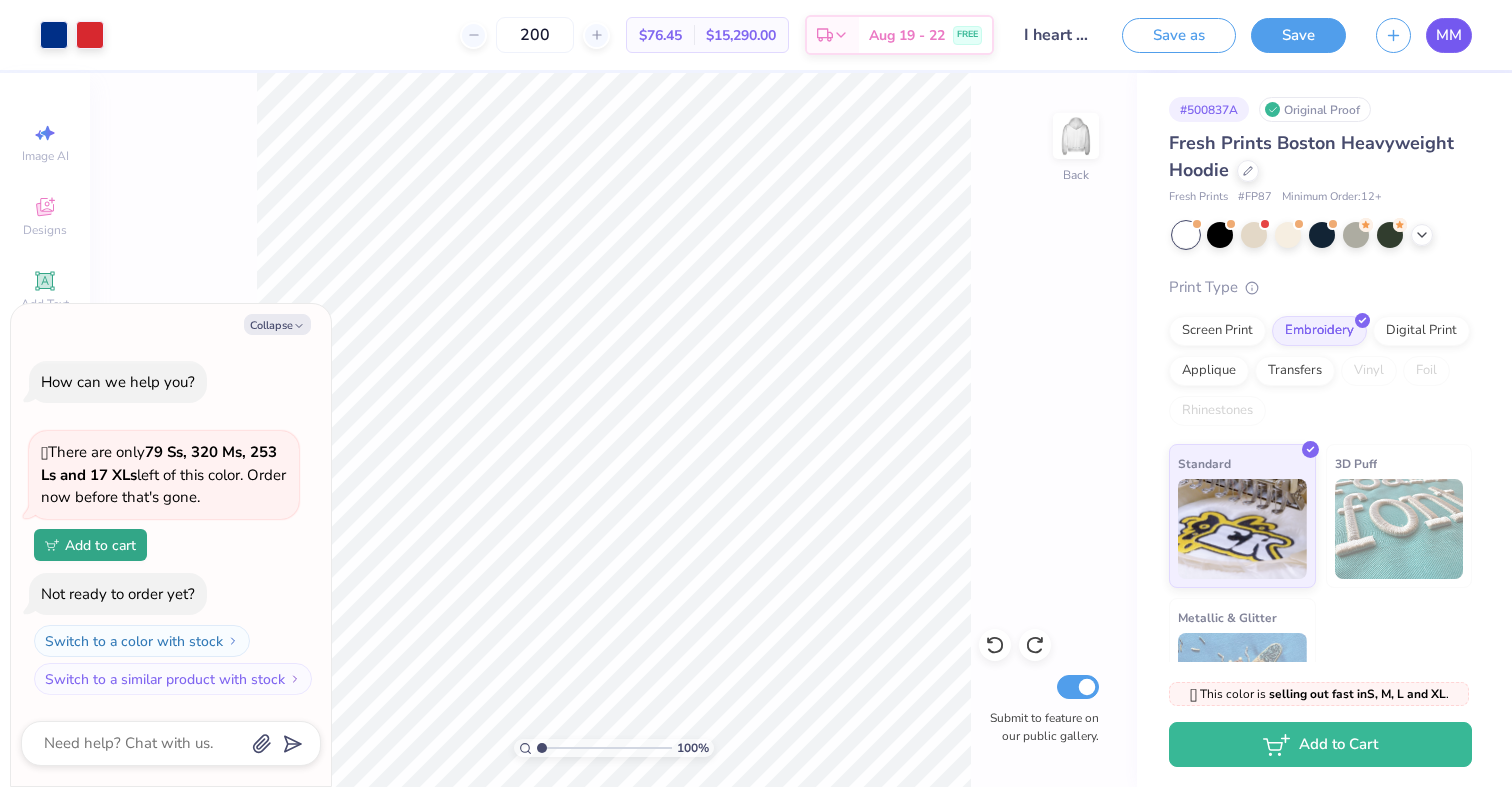 click on "MM" at bounding box center (1449, 35) 